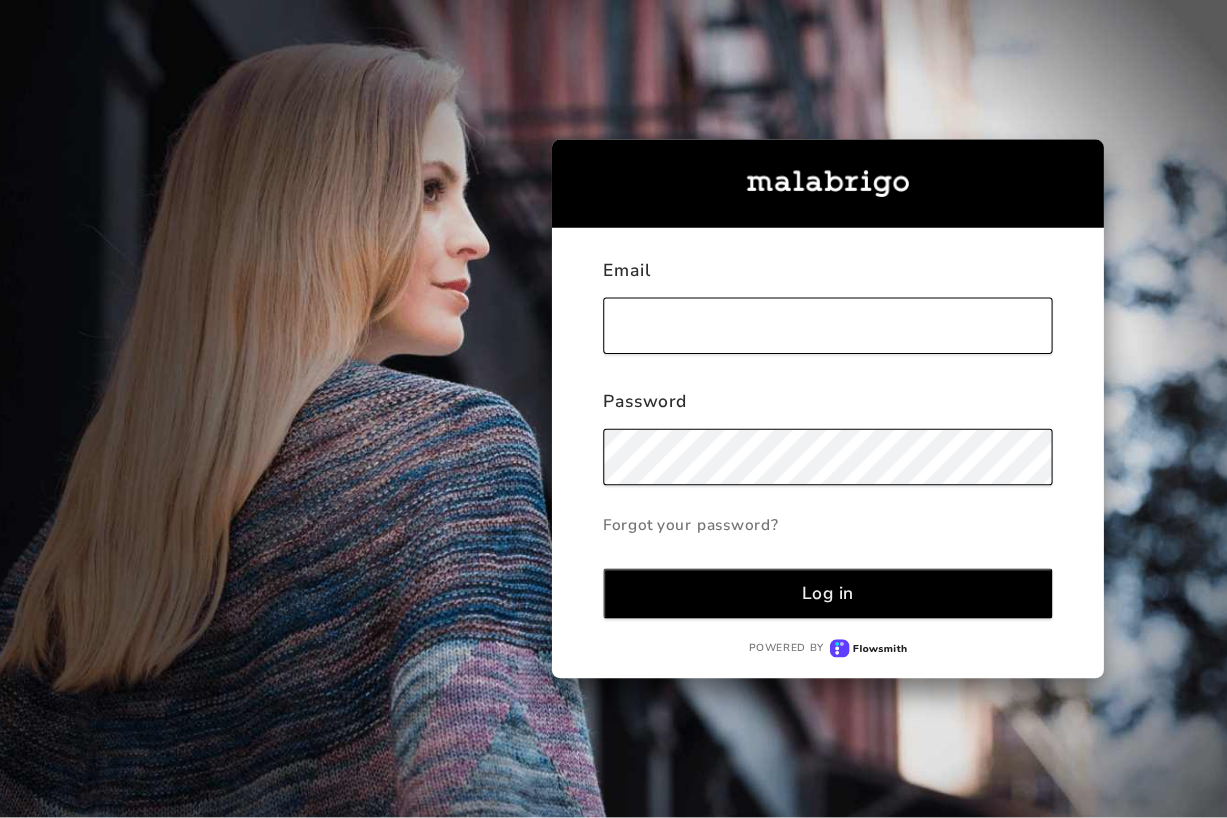 scroll, scrollTop: 0, scrollLeft: 0, axis: both 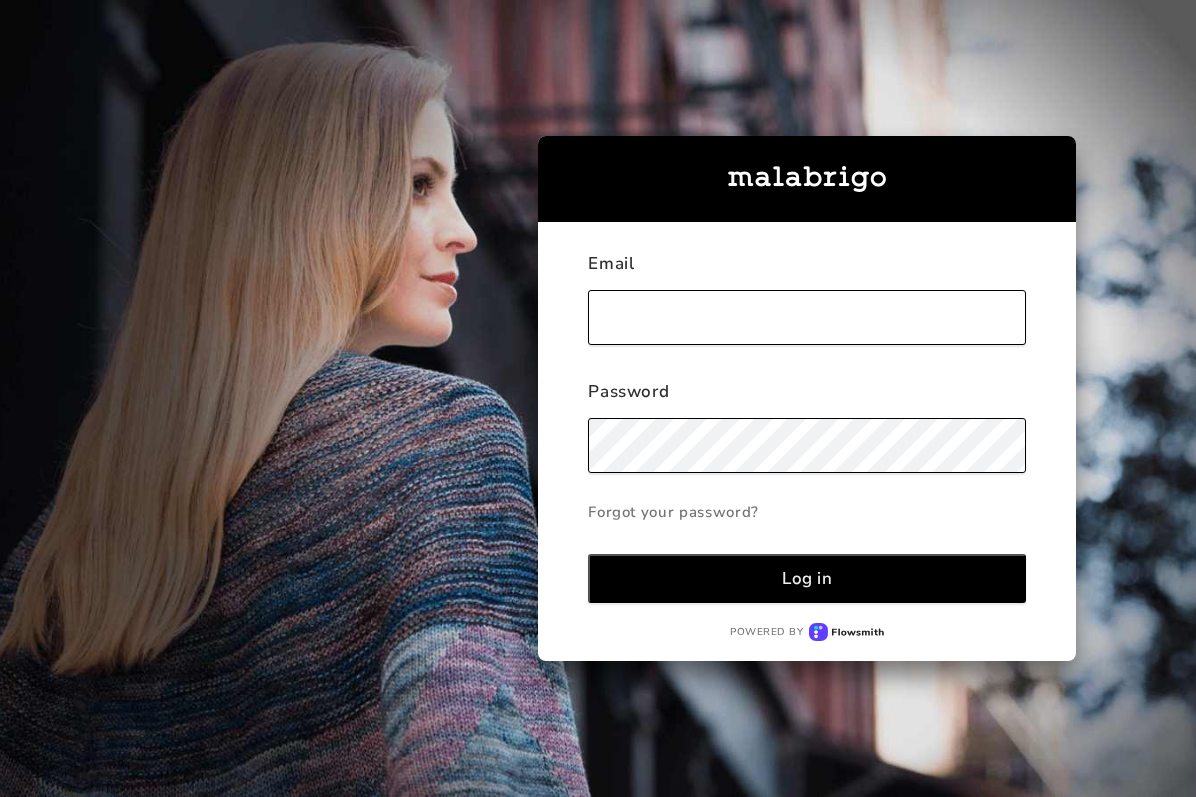 type on "[PERSON_NAME][EMAIL_ADDRESS][DOMAIN_NAME]" 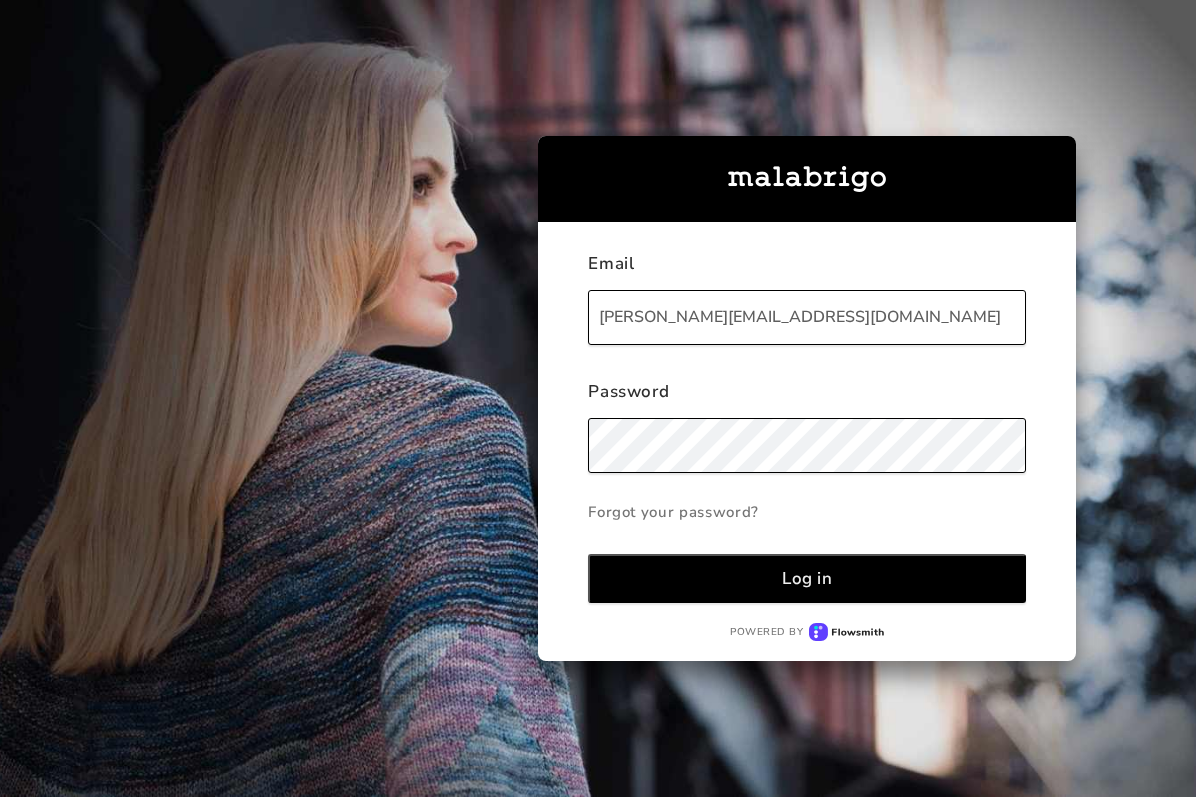 click on "Log in" at bounding box center (807, 578) 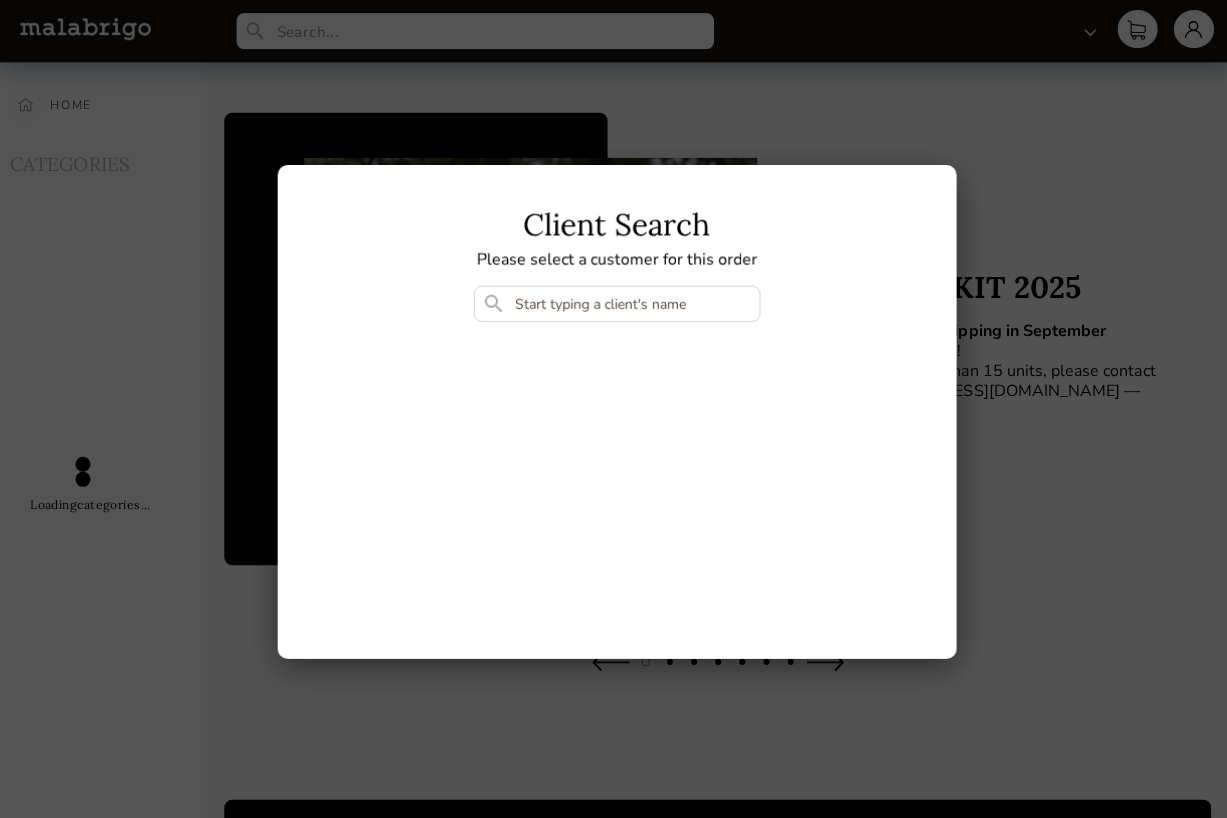 click at bounding box center (614, 302) 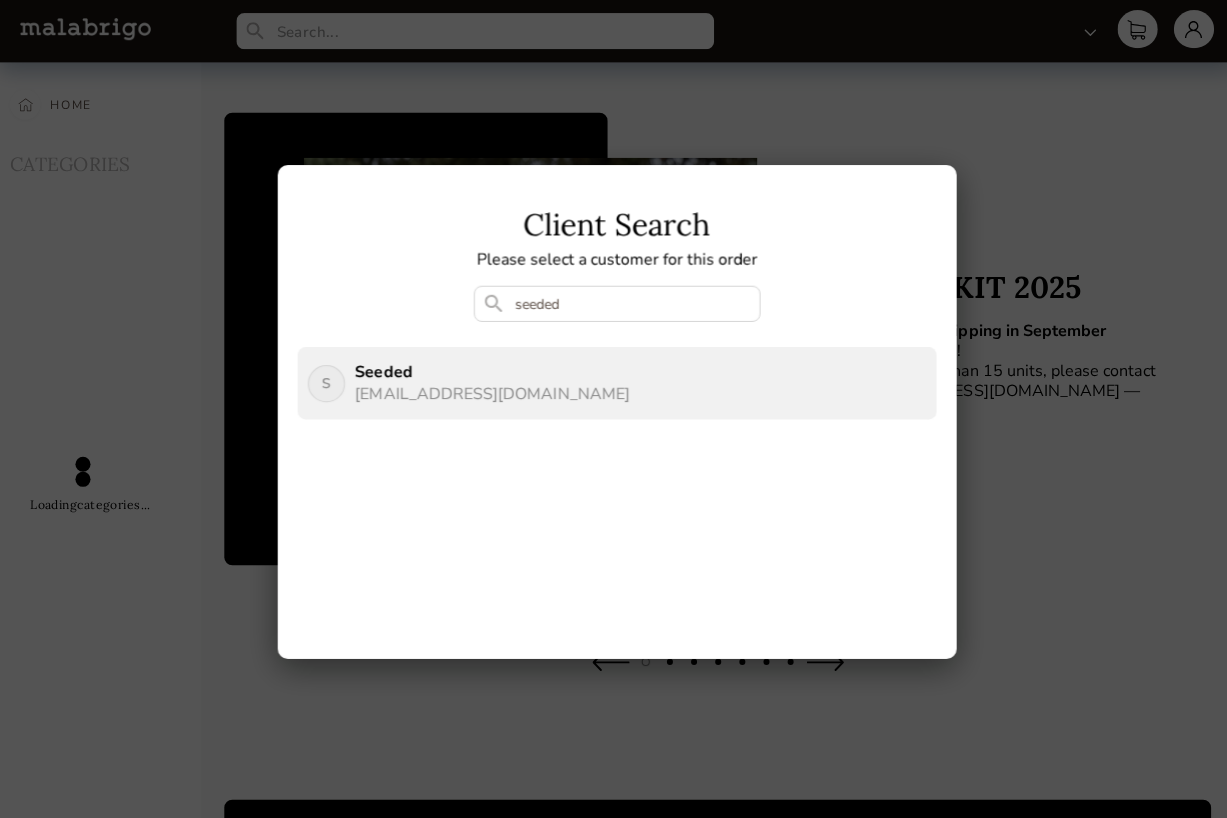 type on "seeded" 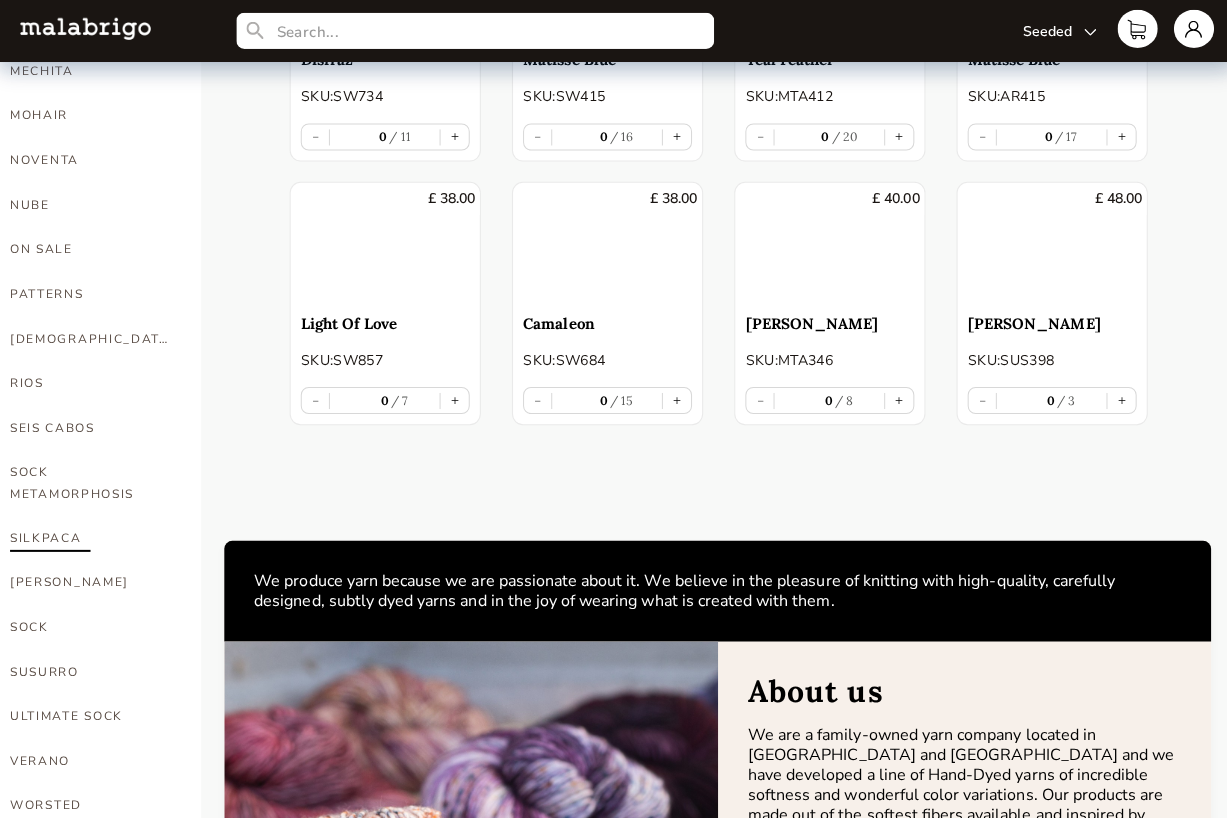 scroll, scrollTop: 1117, scrollLeft: 0, axis: vertical 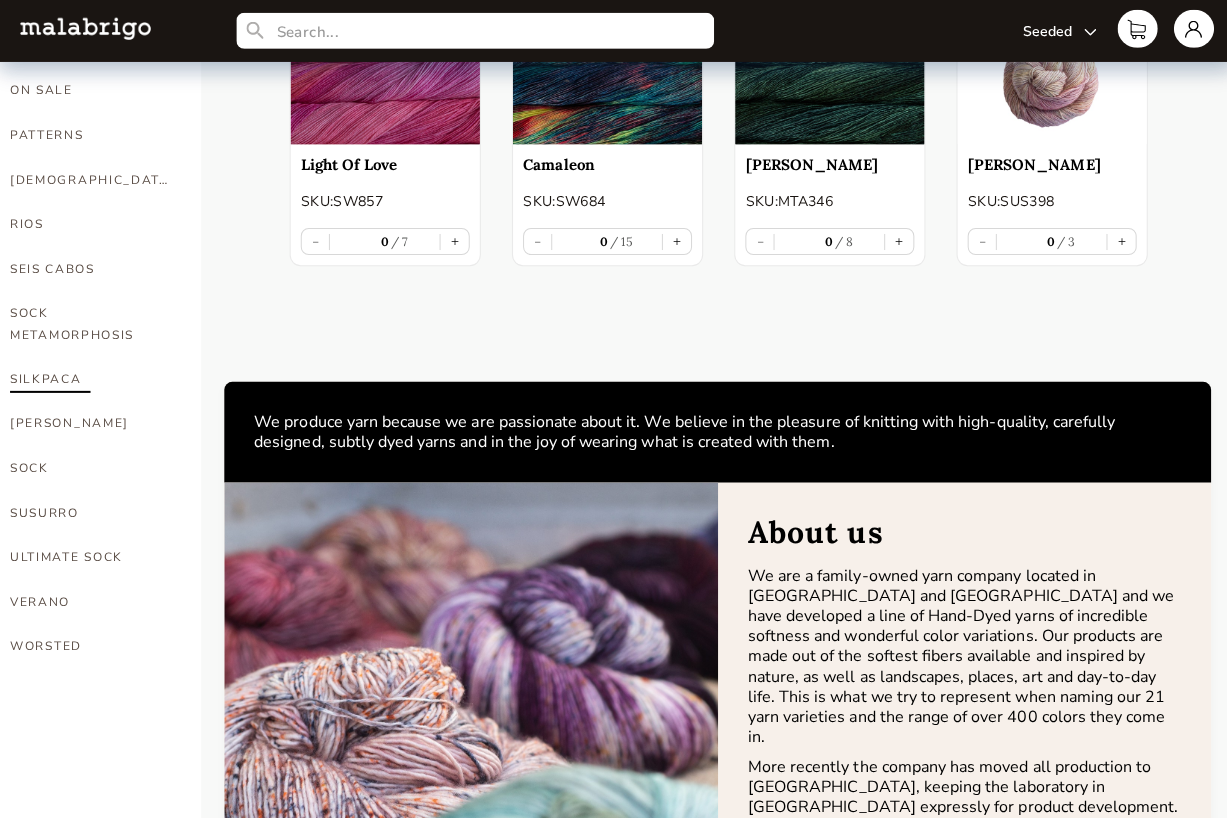 click on "SILKPACA" at bounding box center (90, 377) 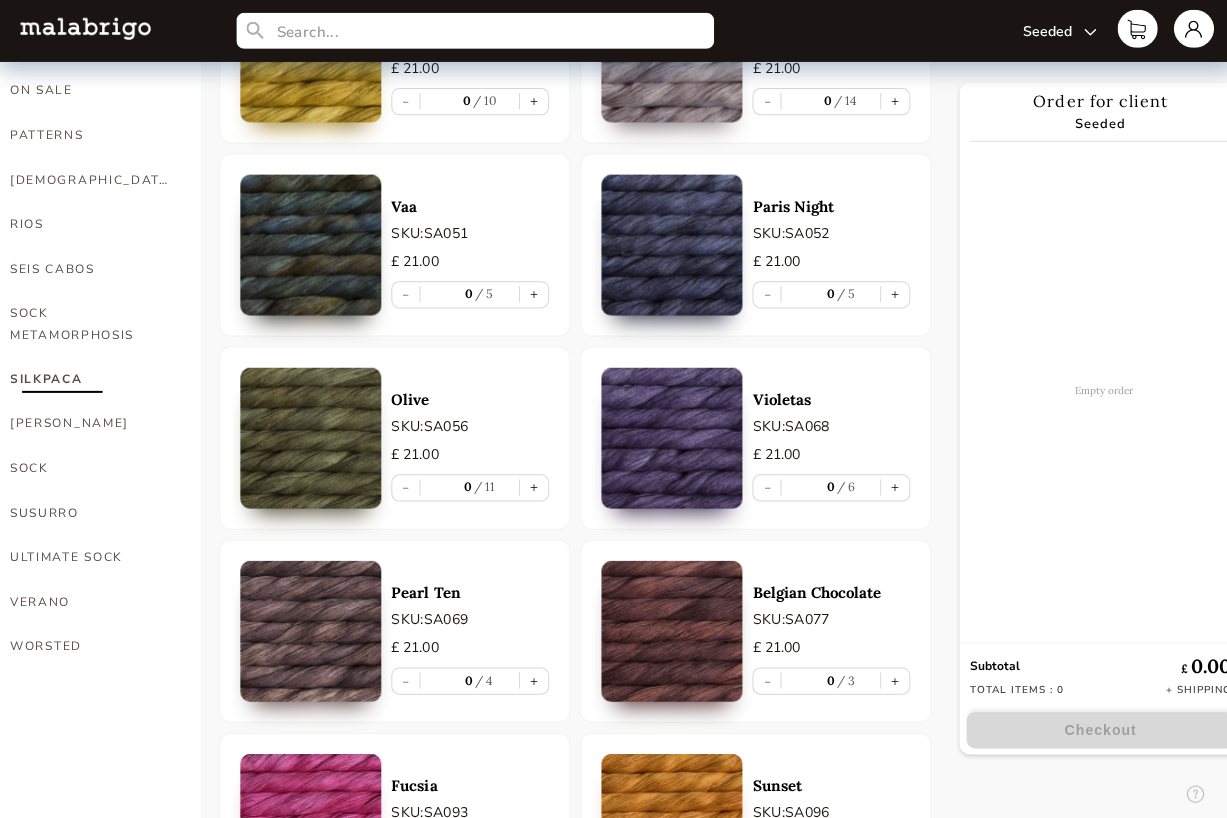 scroll, scrollTop: 0, scrollLeft: 0, axis: both 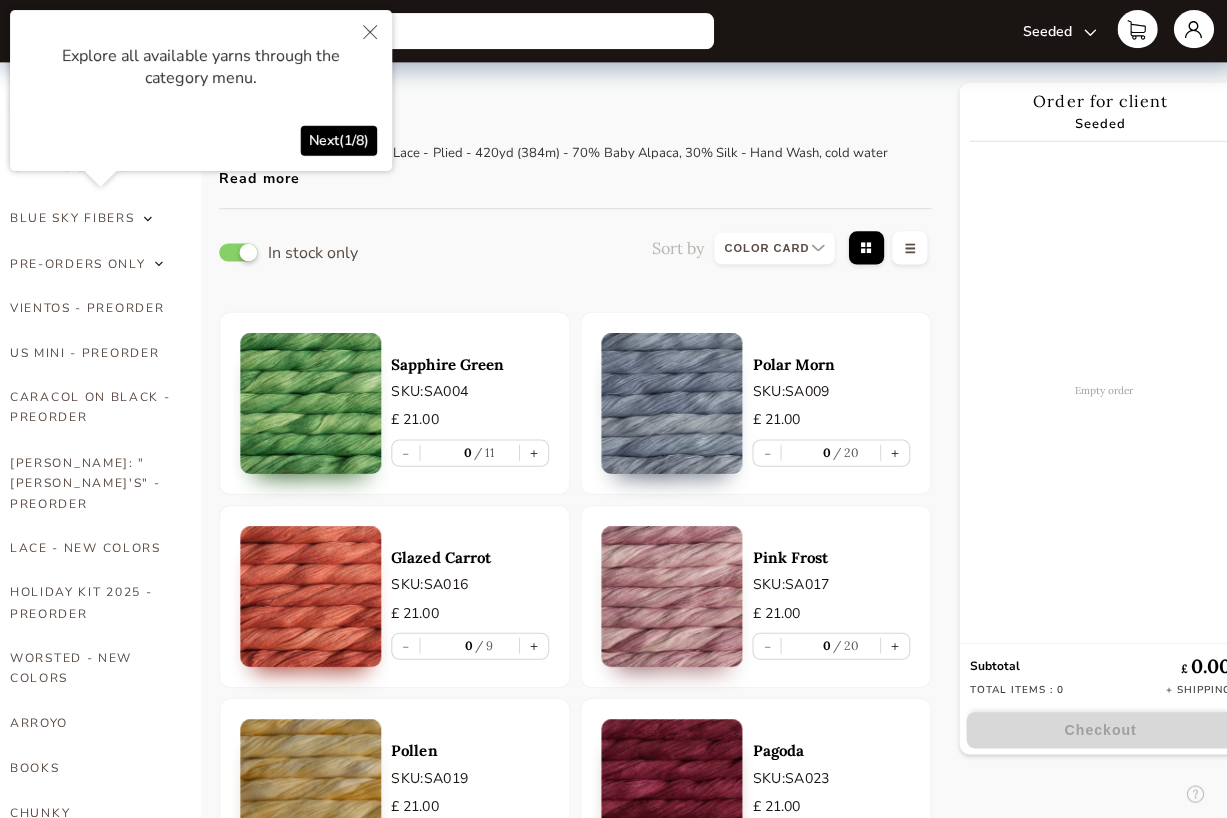 click at bounding box center (237, 251) 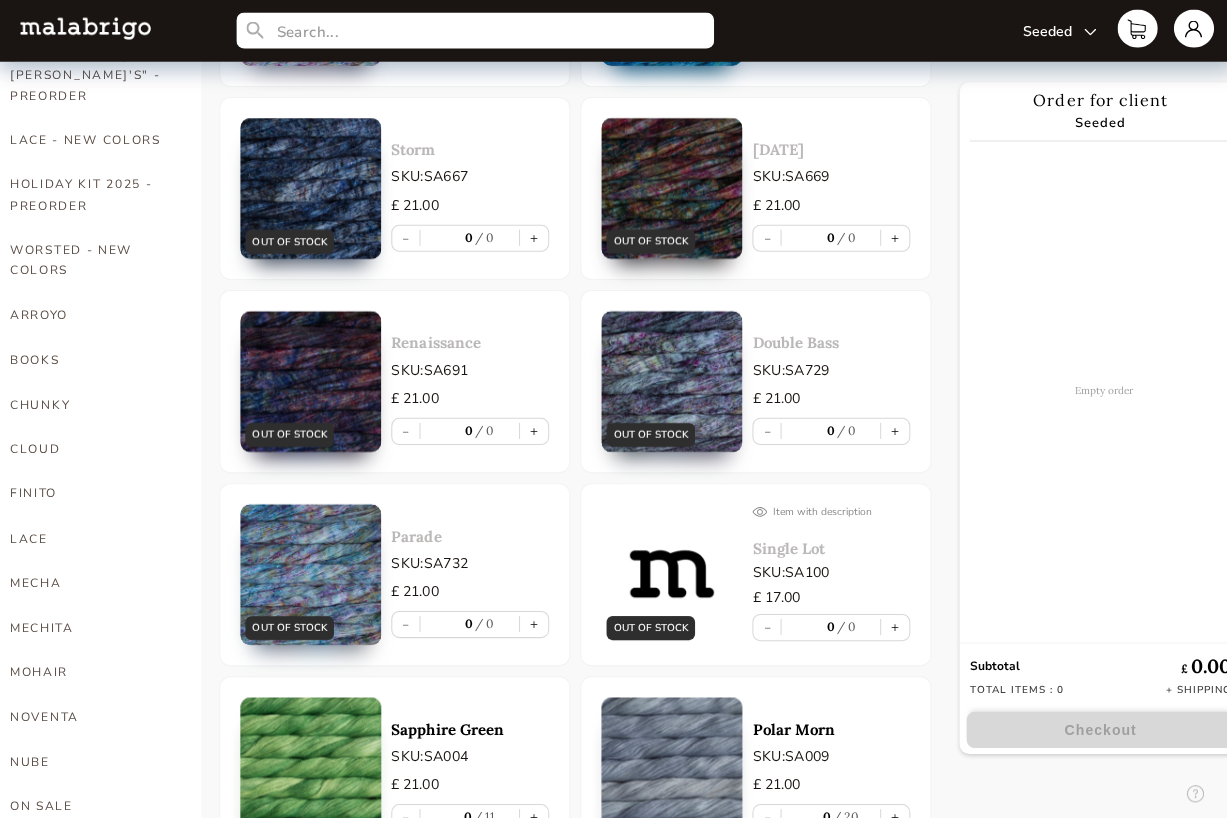 scroll, scrollTop: 0, scrollLeft: 0, axis: both 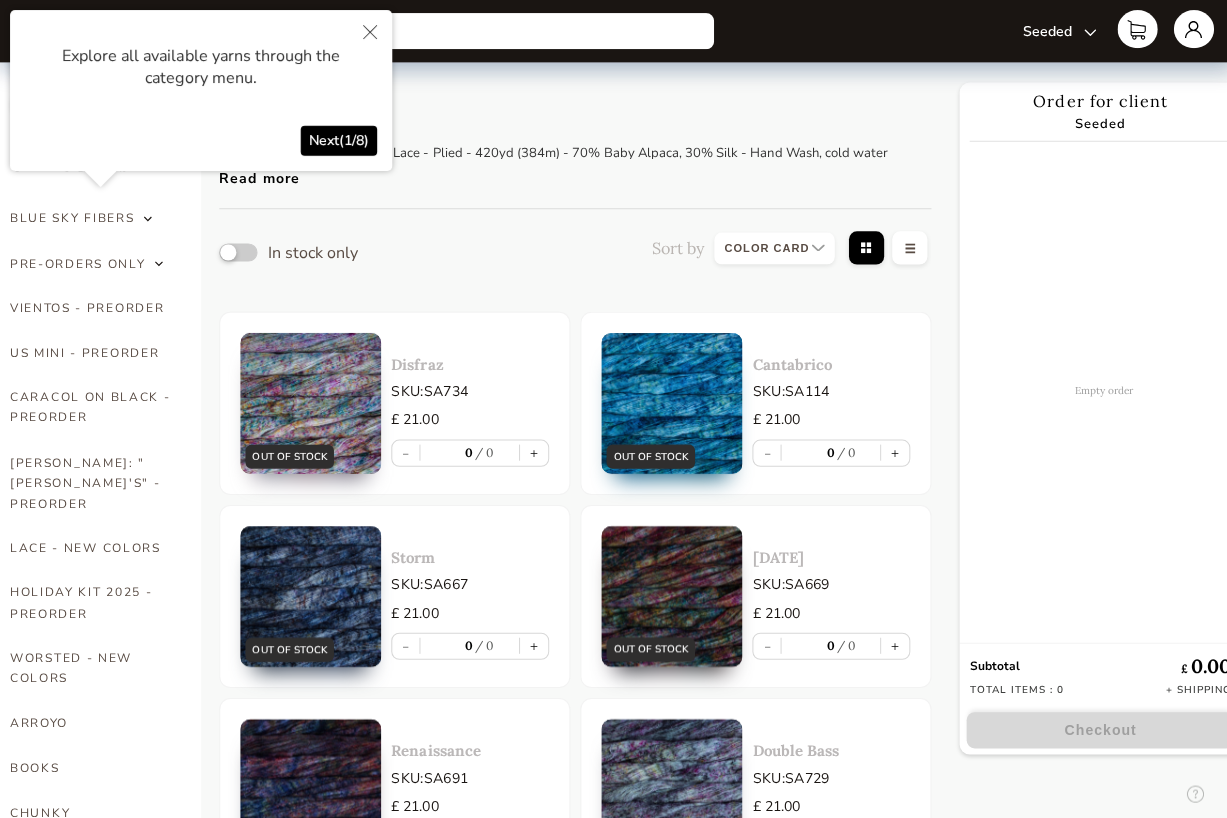 select on "SKU" 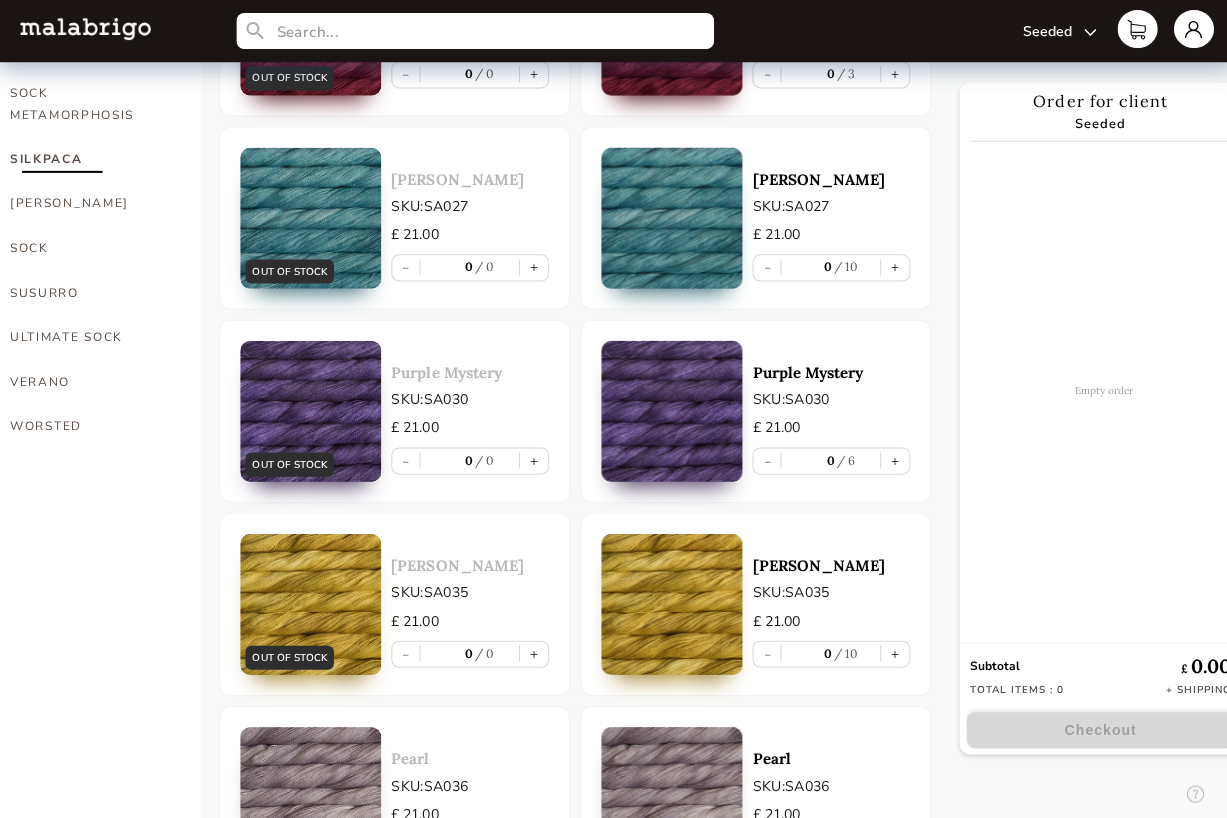 scroll, scrollTop: 993, scrollLeft: 0, axis: vertical 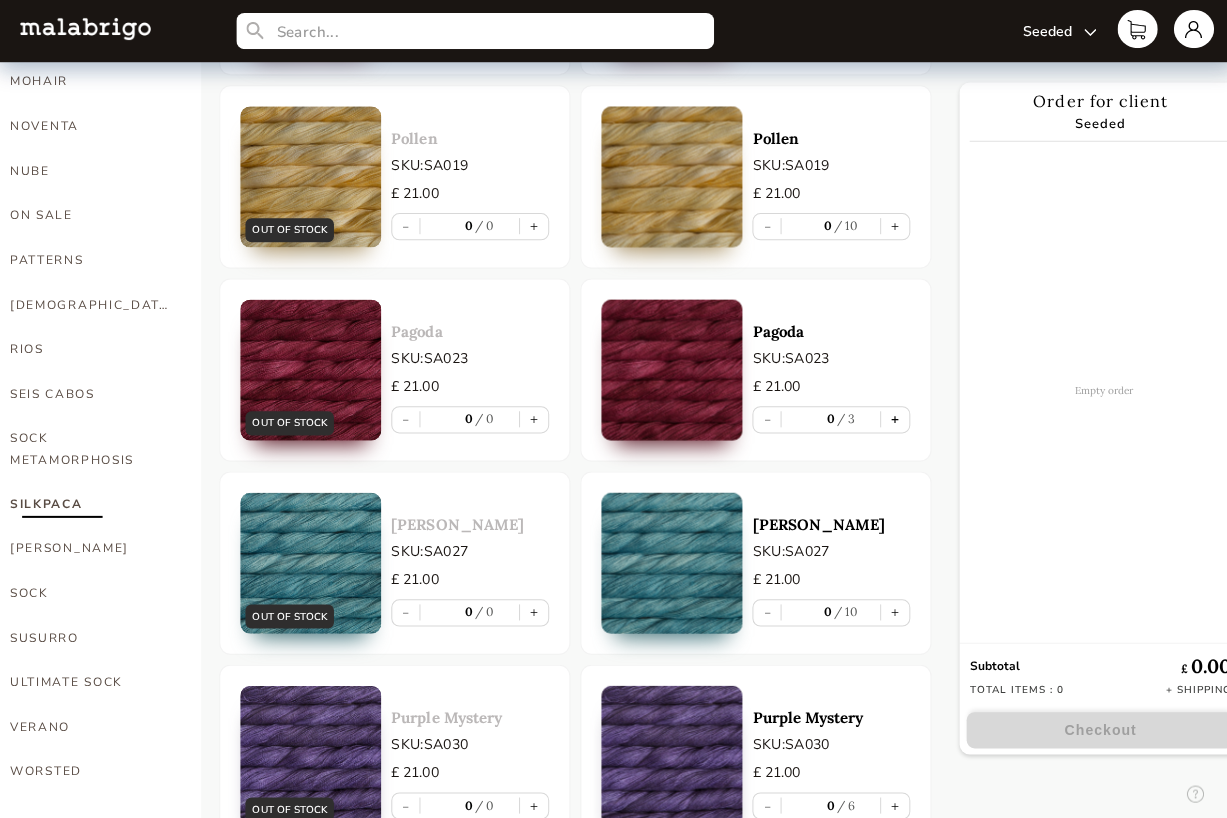 click on "+" at bounding box center (890, 417) 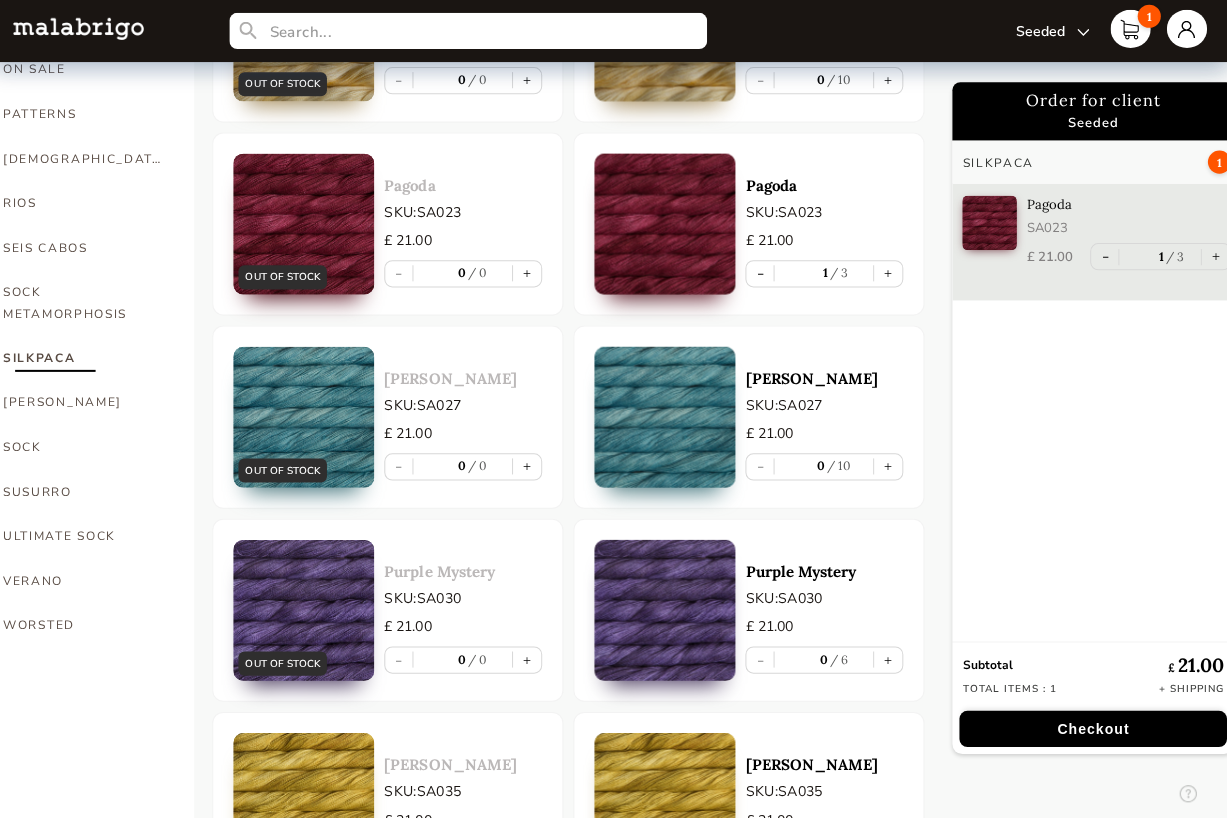 scroll, scrollTop: 1524, scrollLeft: 0, axis: vertical 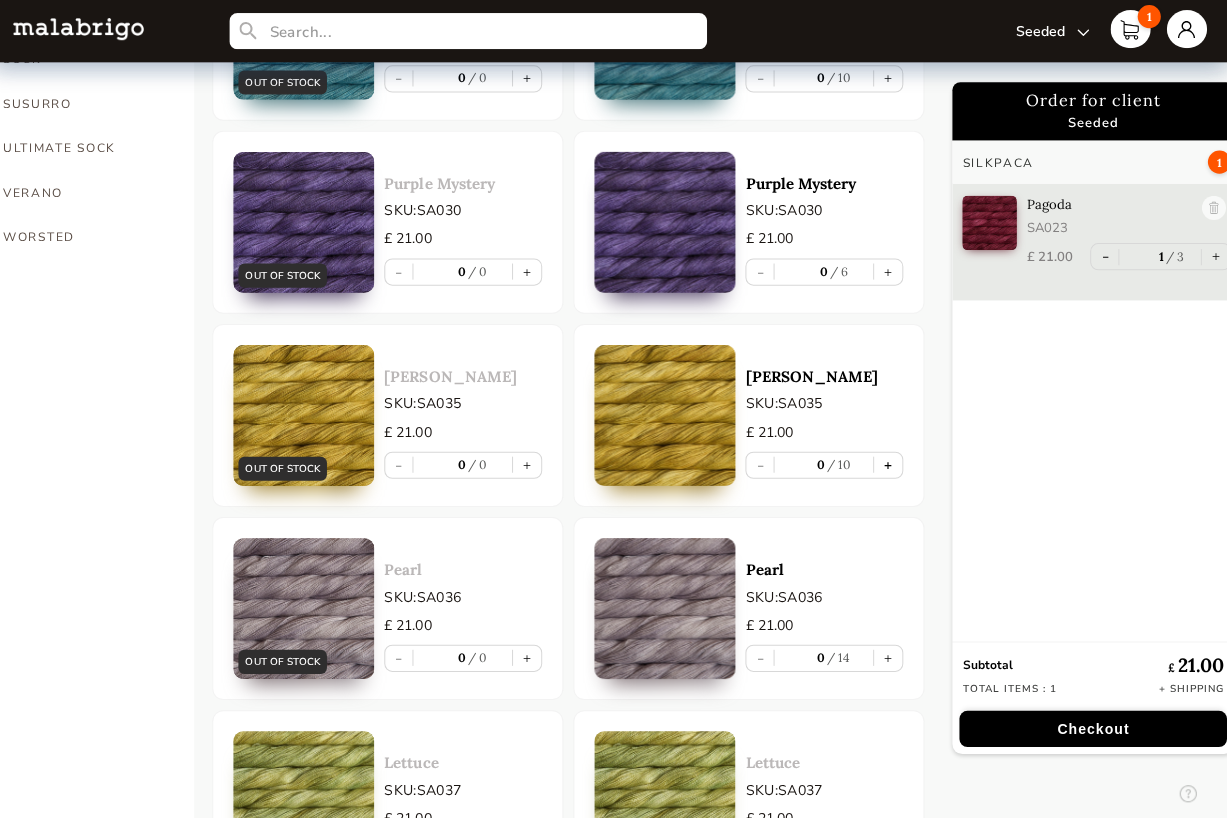 click on "+" at bounding box center (890, 462) 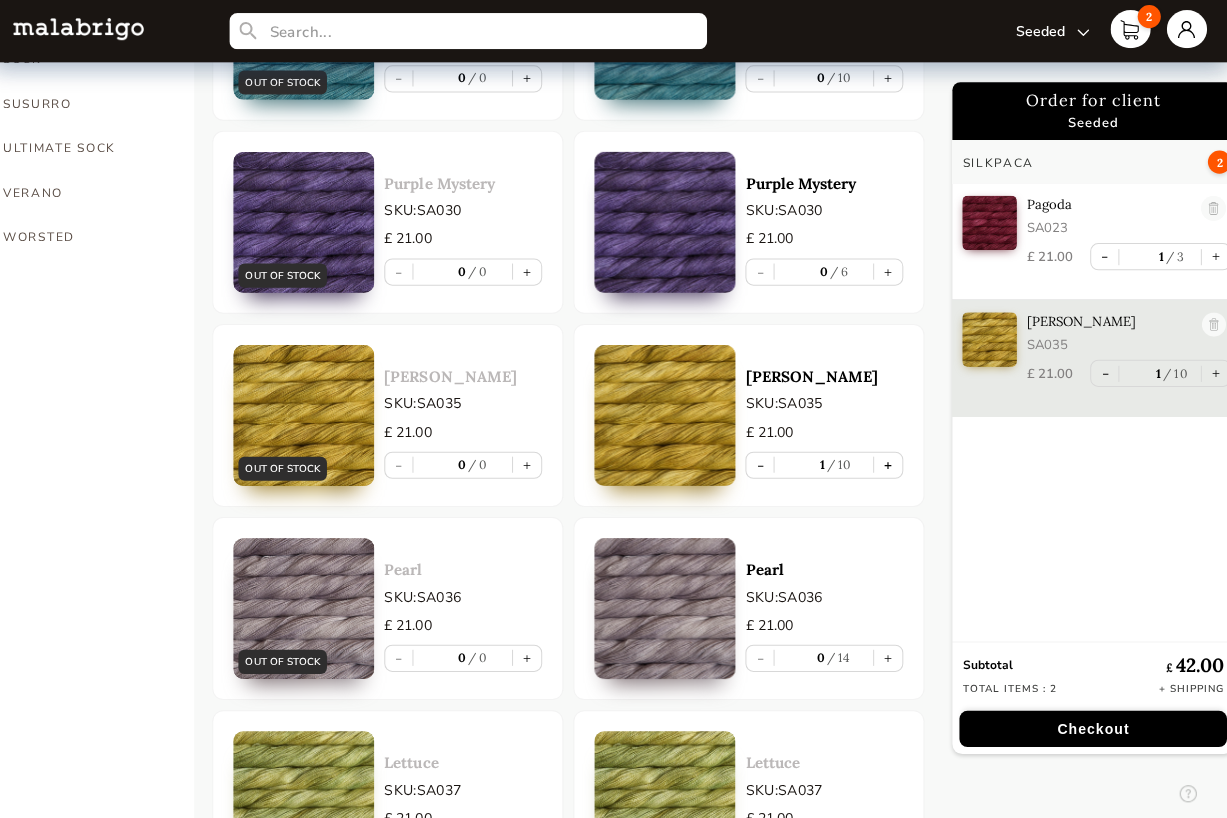 type on "1" 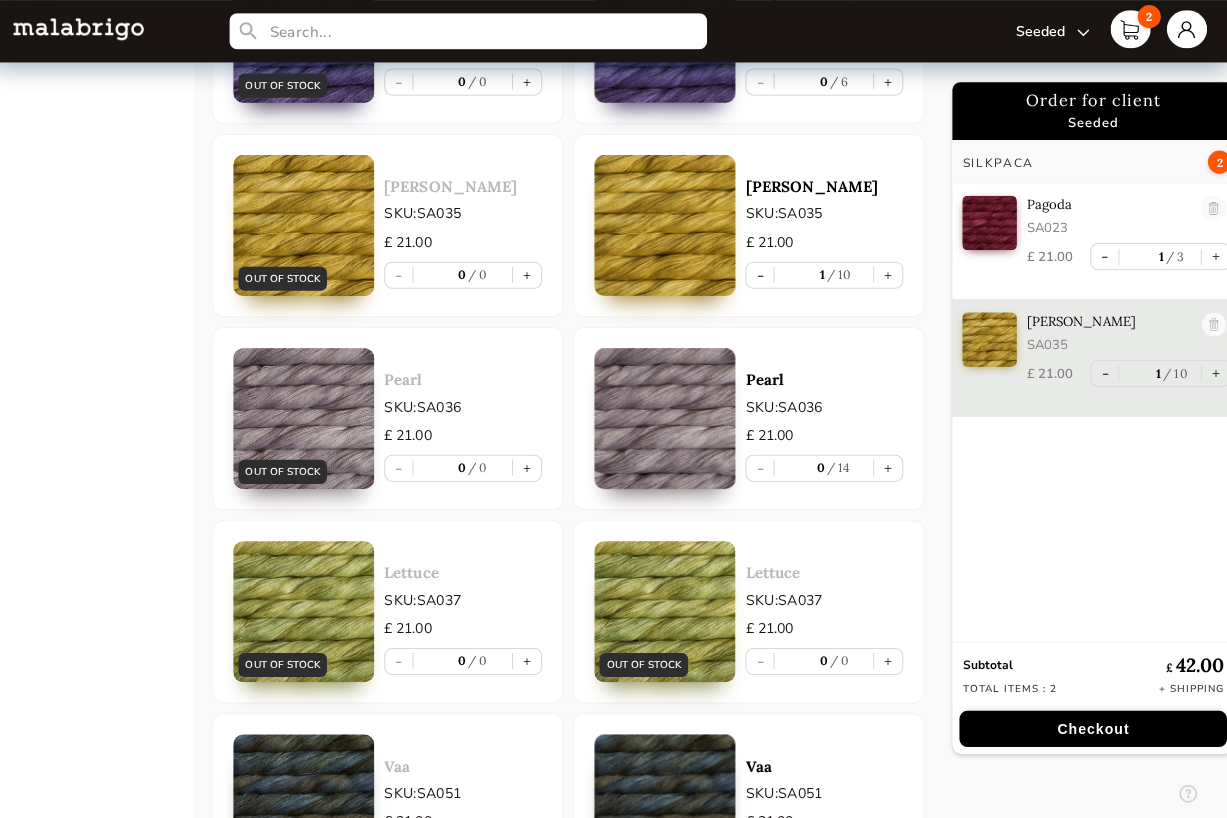 scroll, scrollTop: 2118, scrollLeft: 0, axis: vertical 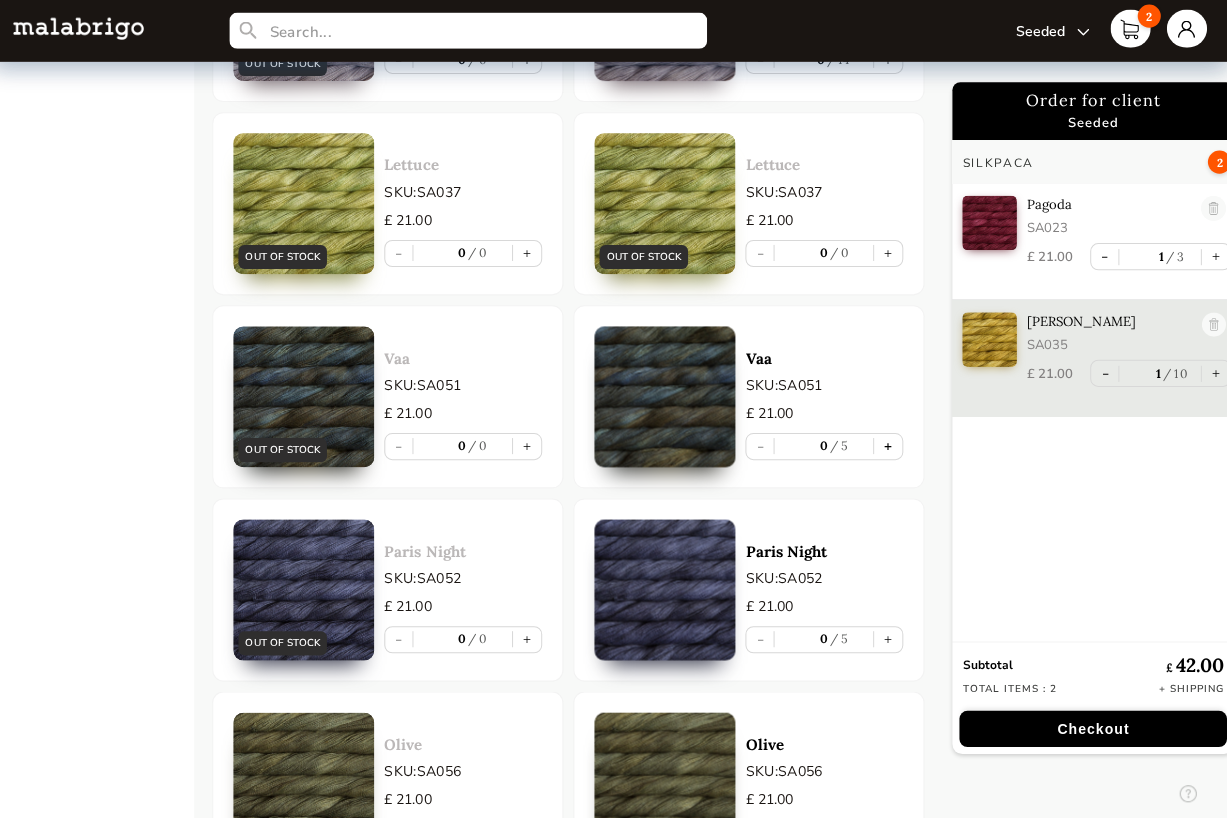 click on "+" at bounding box center (890, 444) 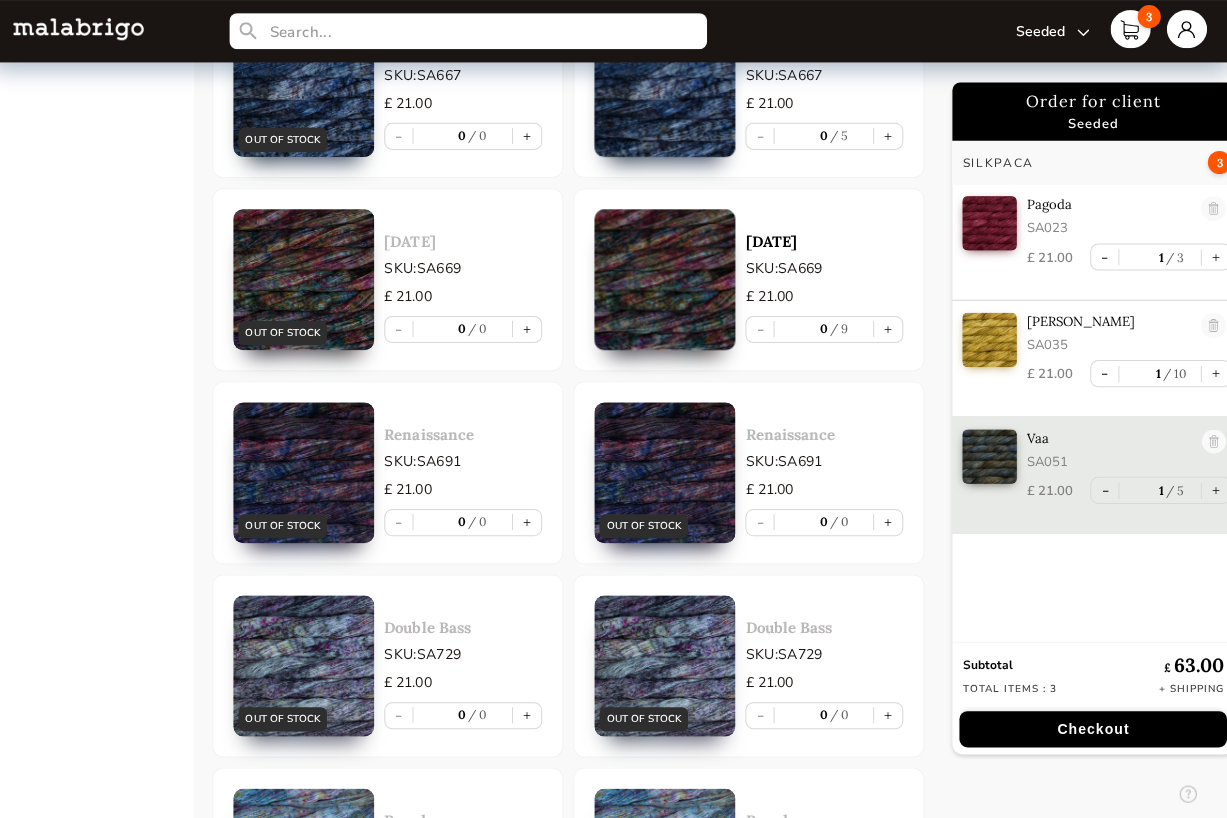 scroll, scrollTop: 6008, scrollLeft: 0, axis: vertical 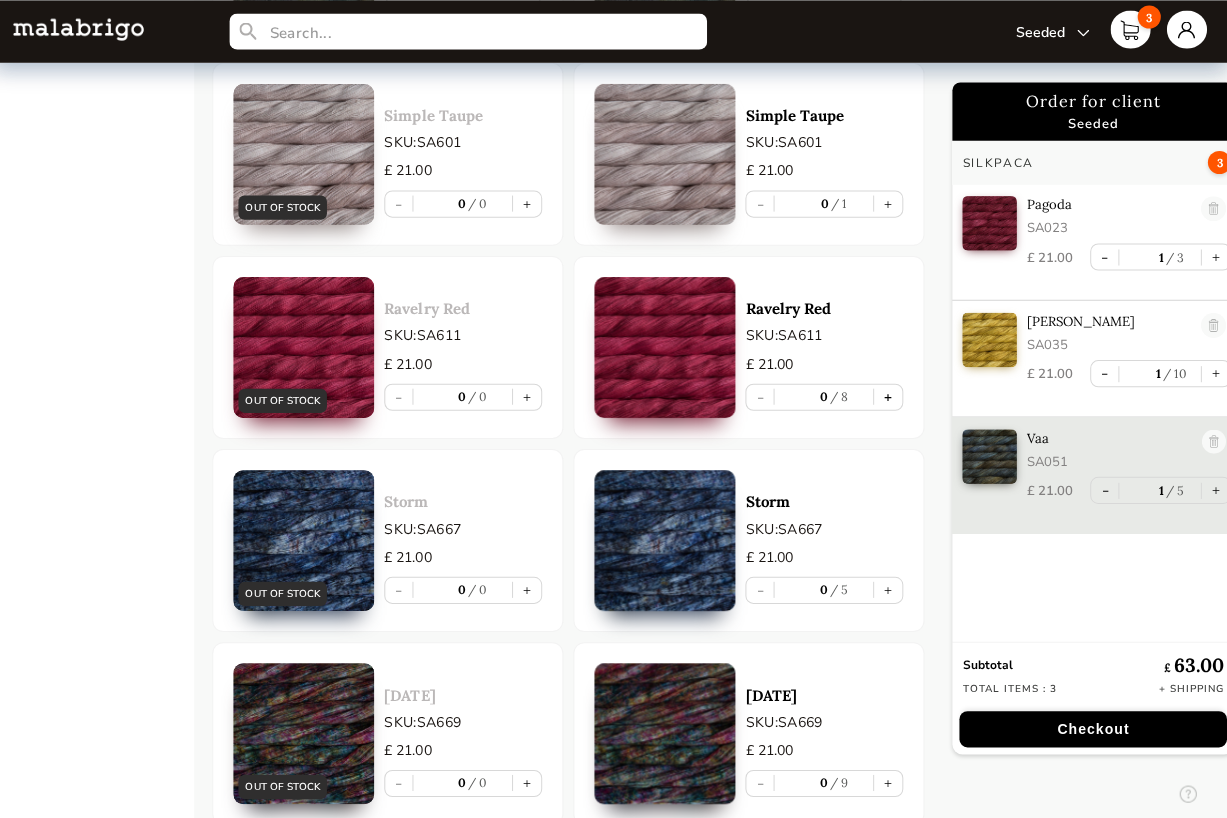 click on "+" at bounding box center (890, 394) 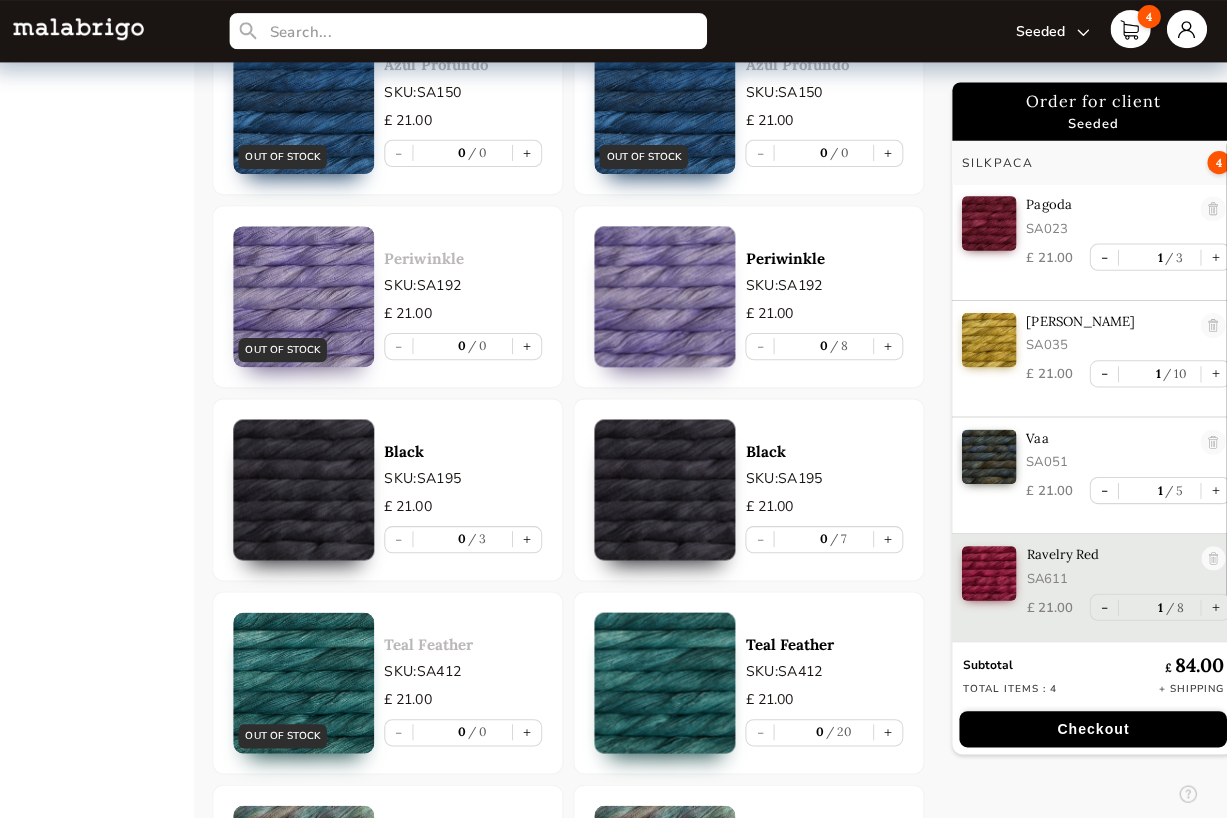 scroll, scrollTop: 4577, scrollLeft: 0, axis: vertical 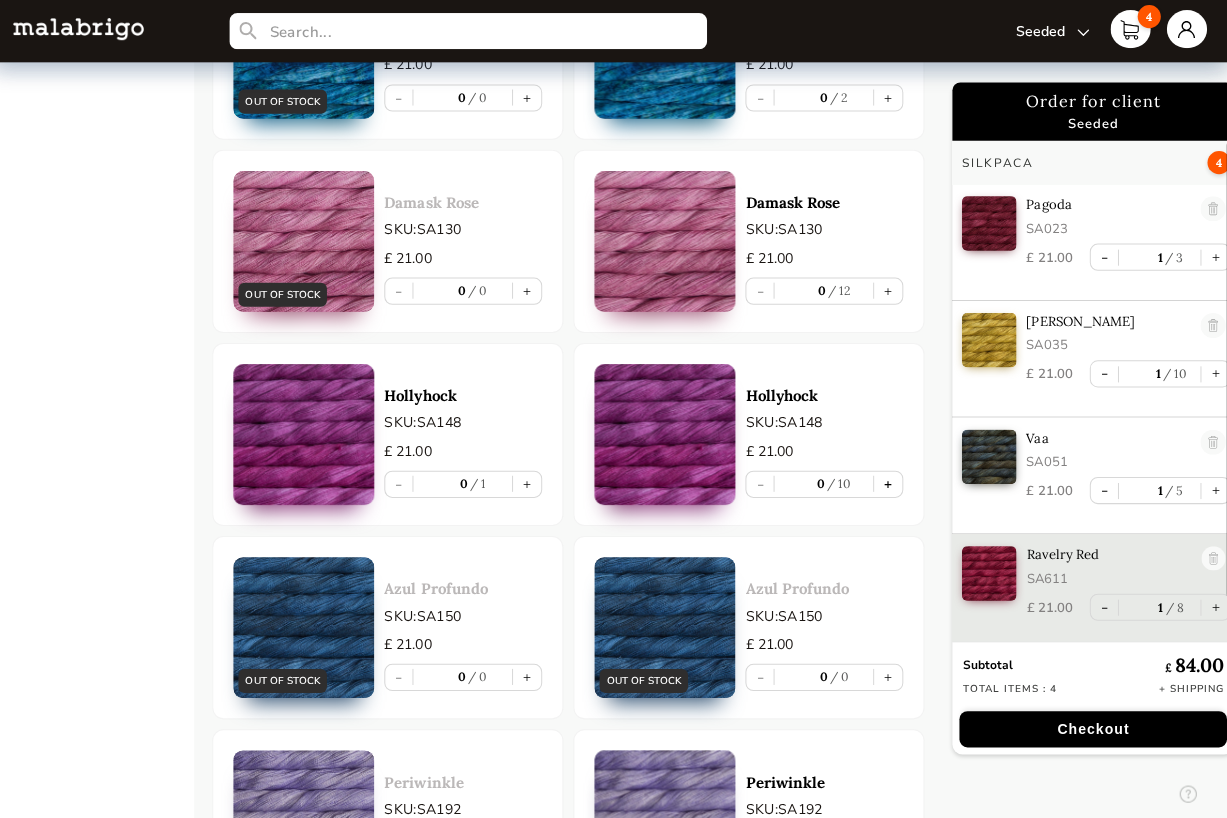 click on "+" at bounding box center (890, 481) 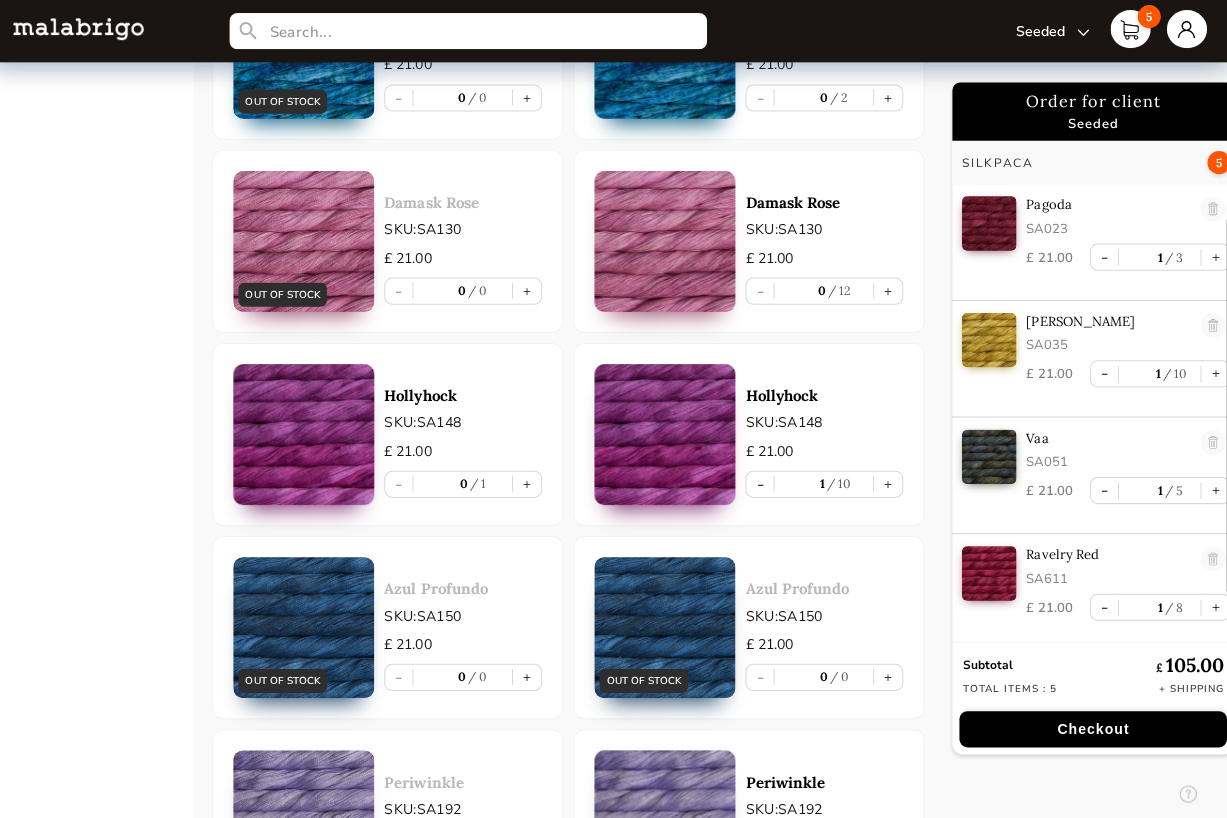 scroll, scrollTop: 7, scrollLeft: 0, axis: vertical 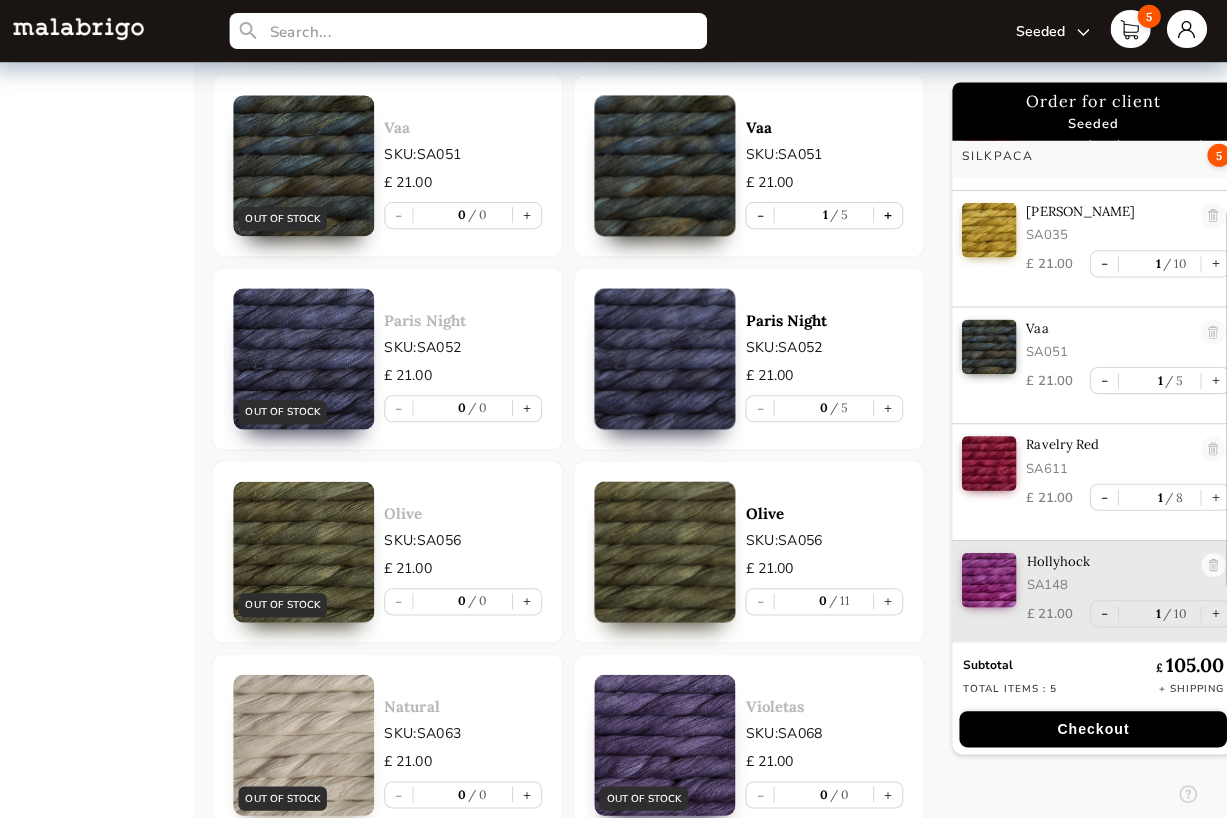 click on "+" at bounding box center [890, 214] 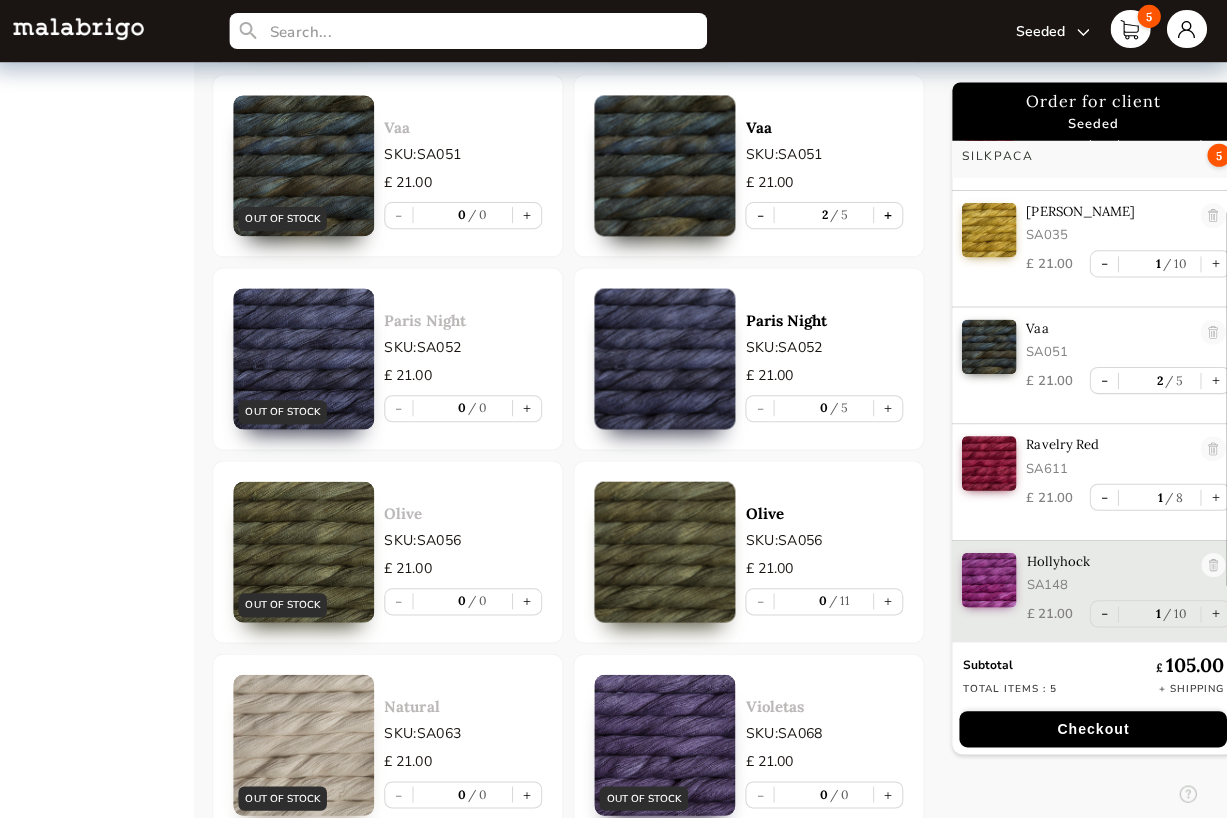 scroll, scrollTop: 2067, scrollLeft: 0, axis: vertical 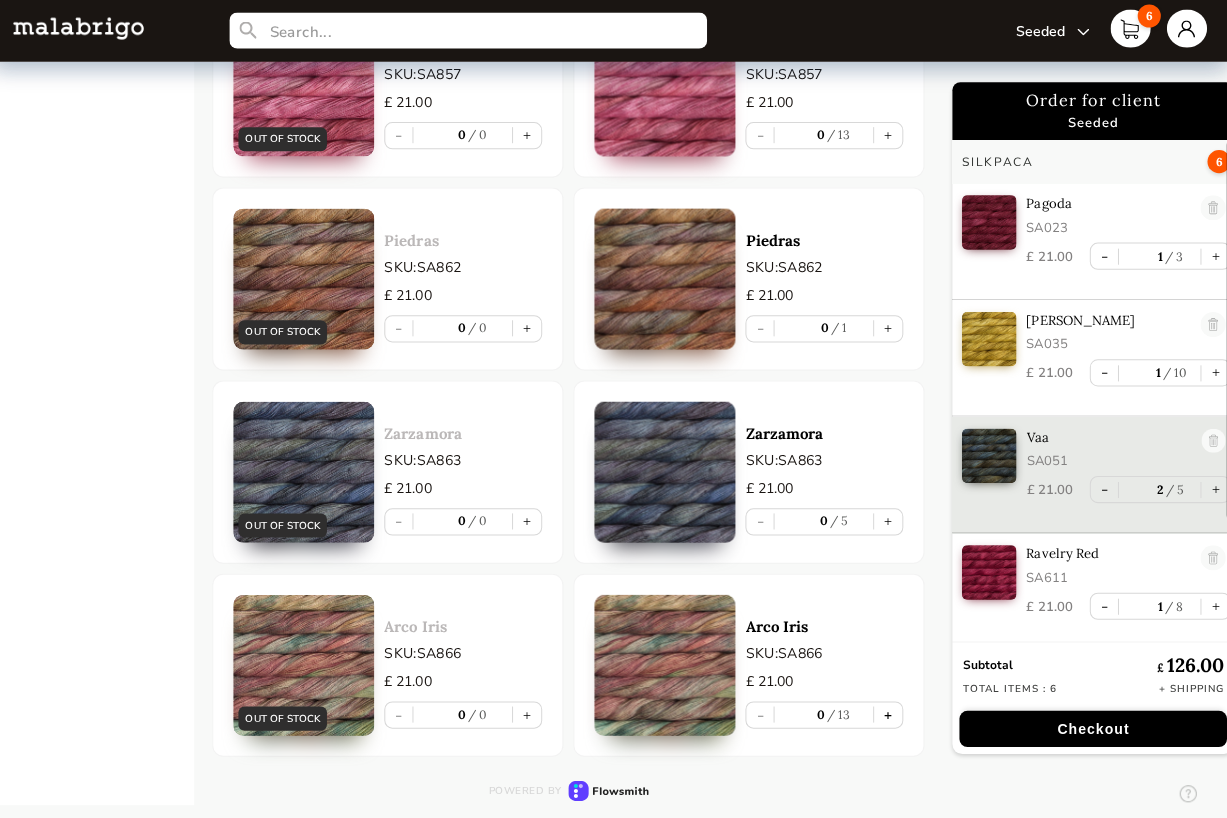 click on "+" at bounding box center (890, 711) 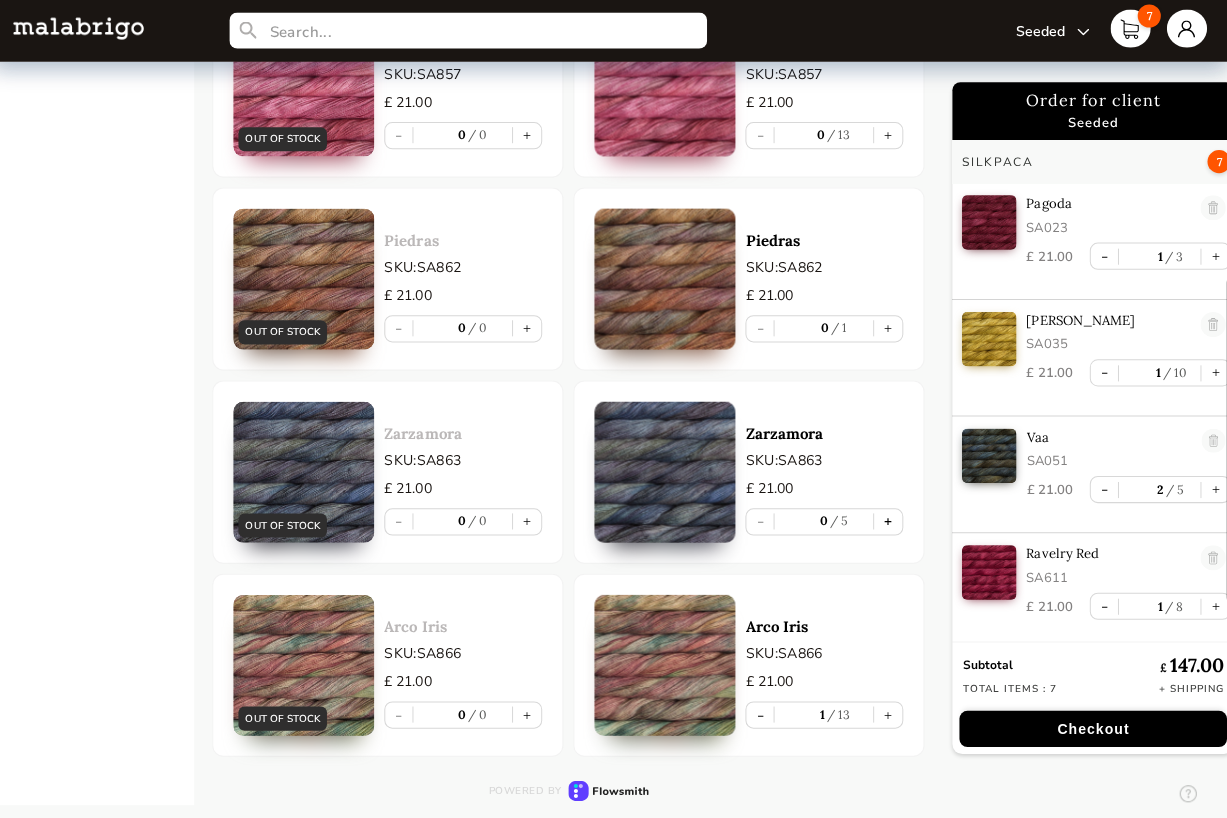 scroll, scrollTop: 8199, scrollLeft: 0, axis: vertical 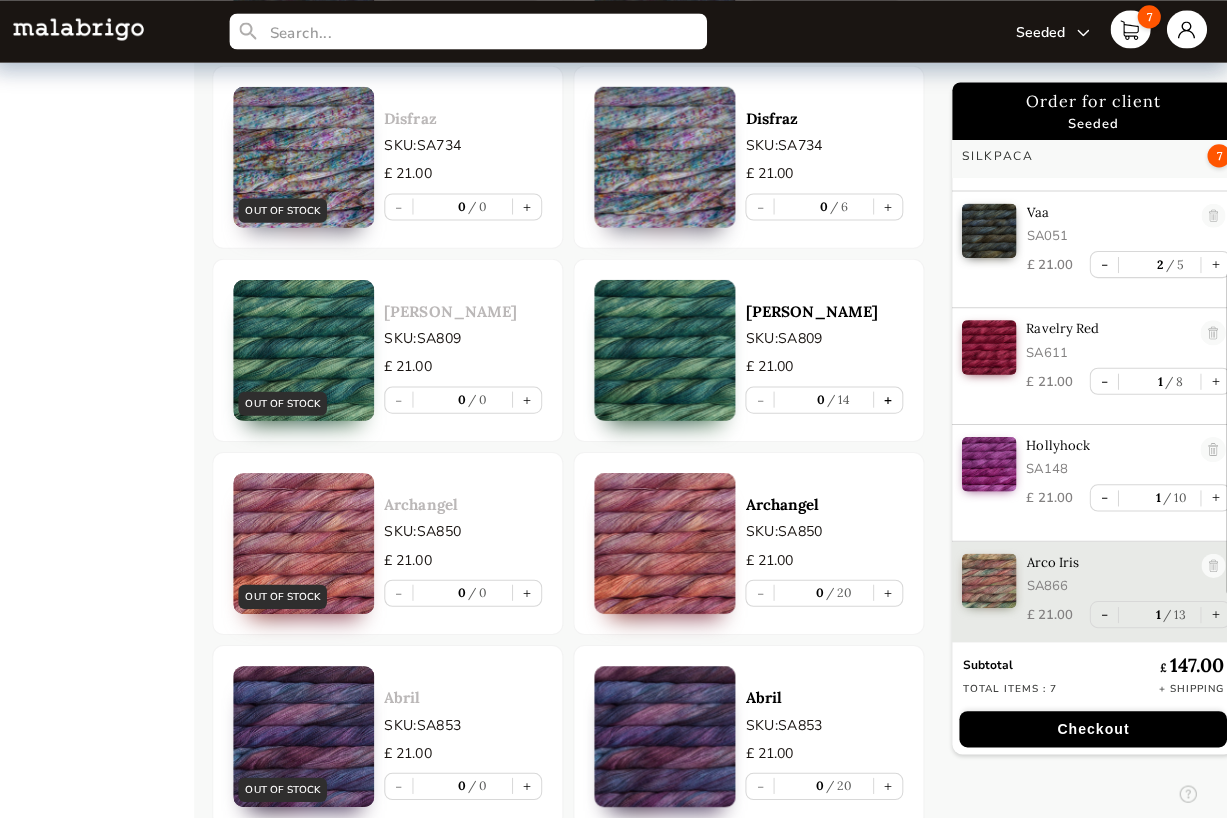 click on "+" at bounding box center (890, 397) 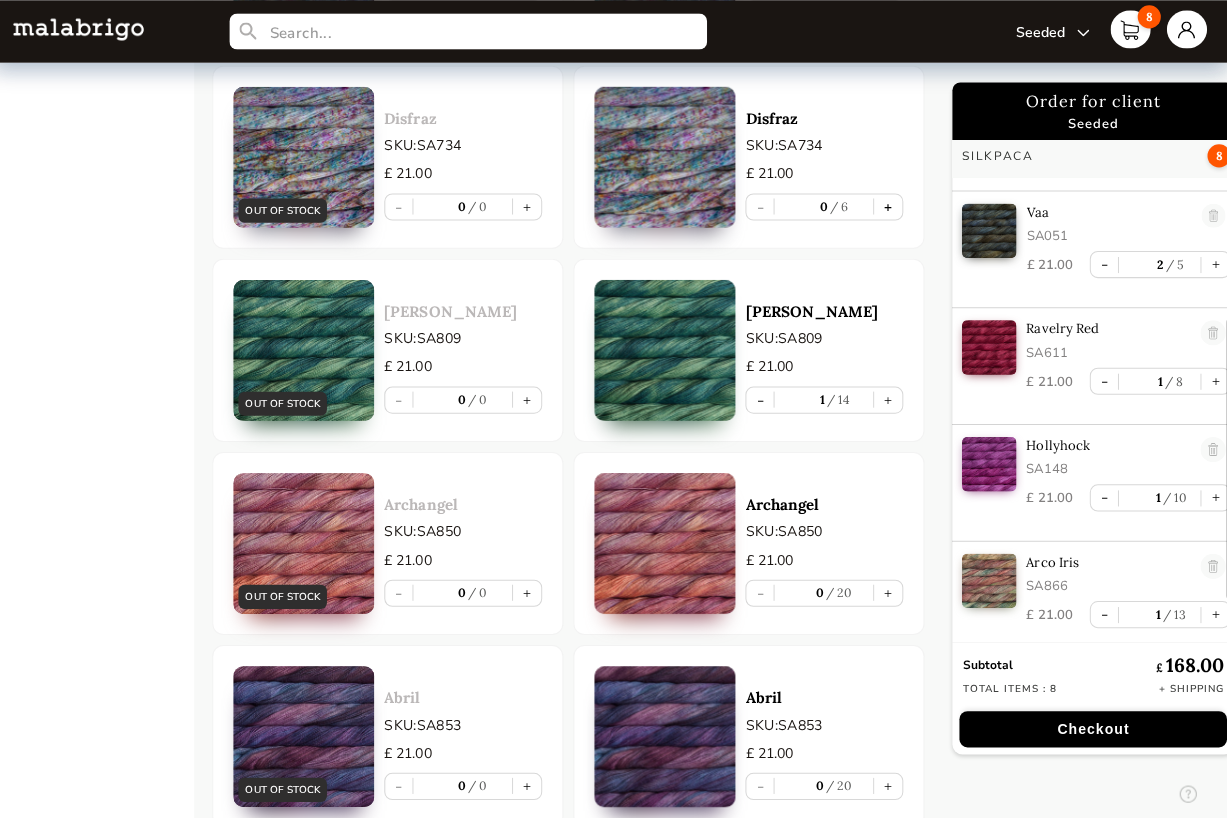scroll, scrollTop: 7169, scrollLeft: 0, axis: vertical 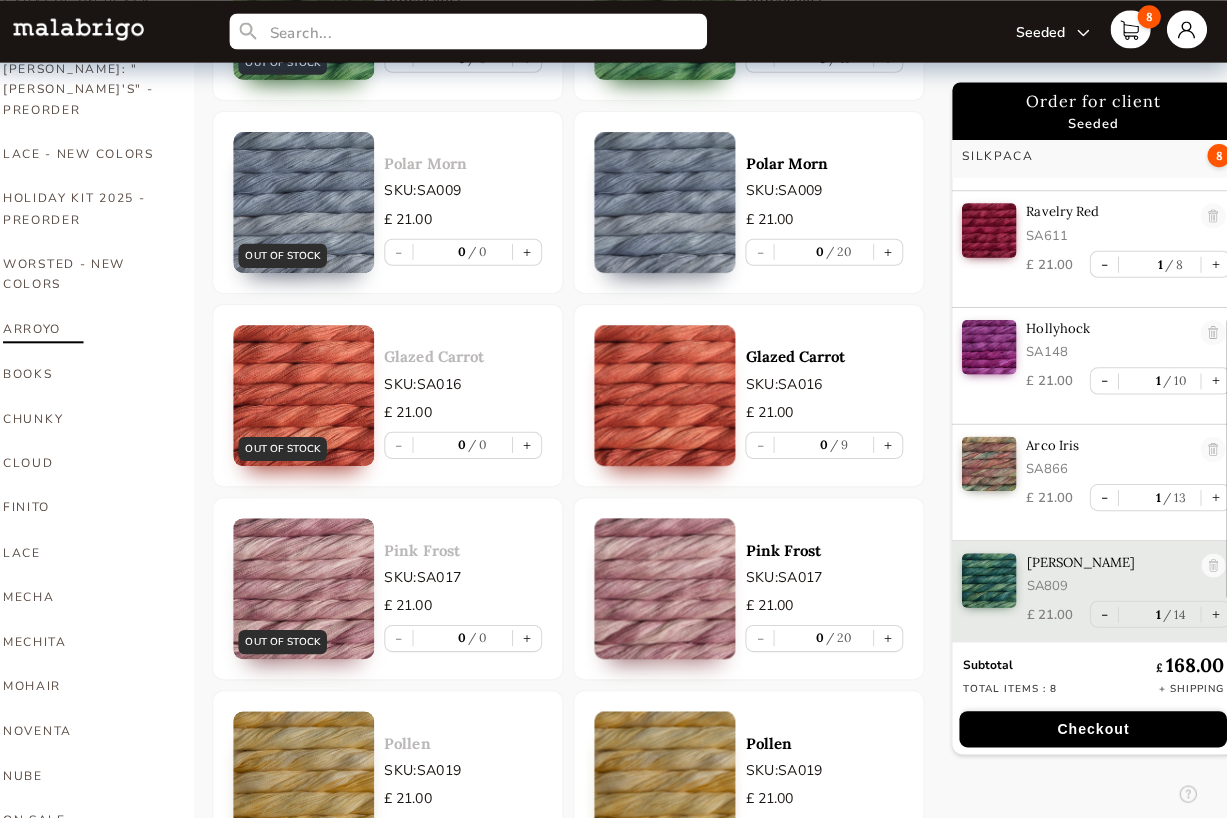 click on "ARROYO" at bounding box center [90, 327] 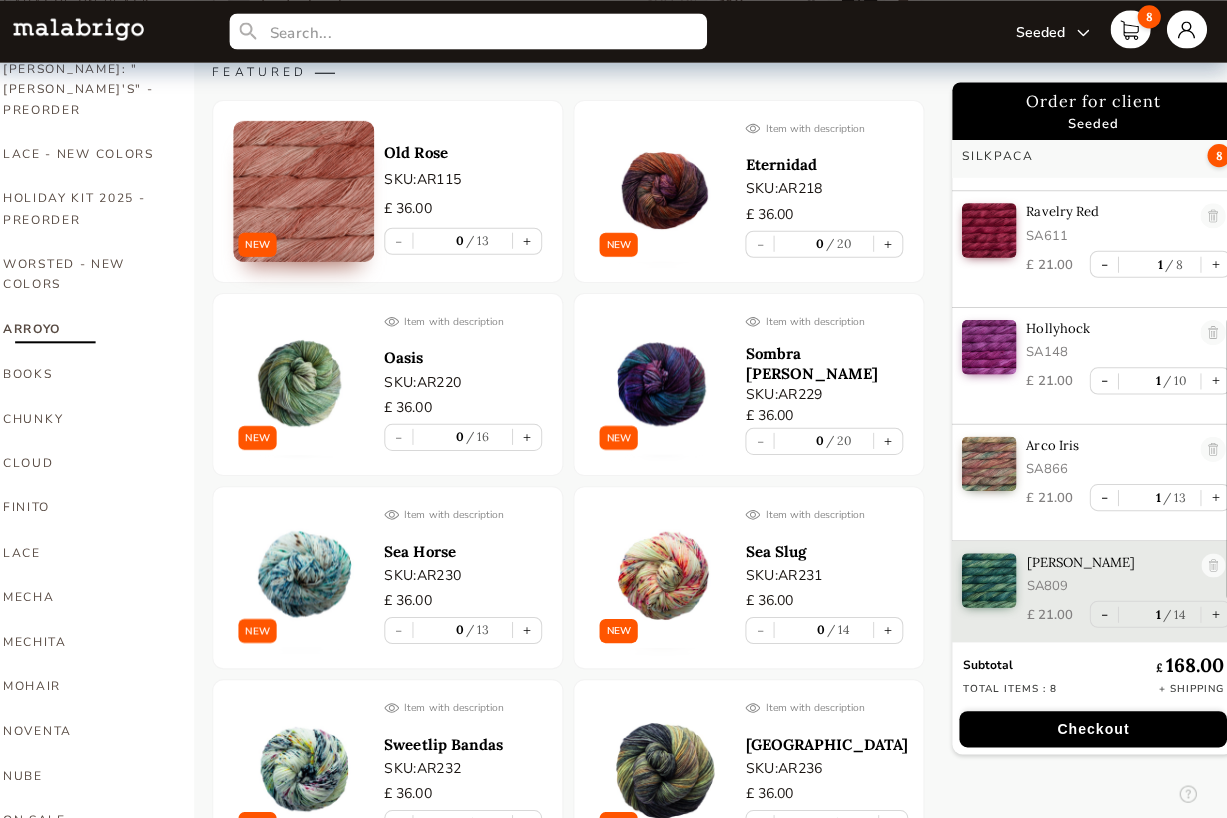 click on "+" at bounding box center [531, 1629] 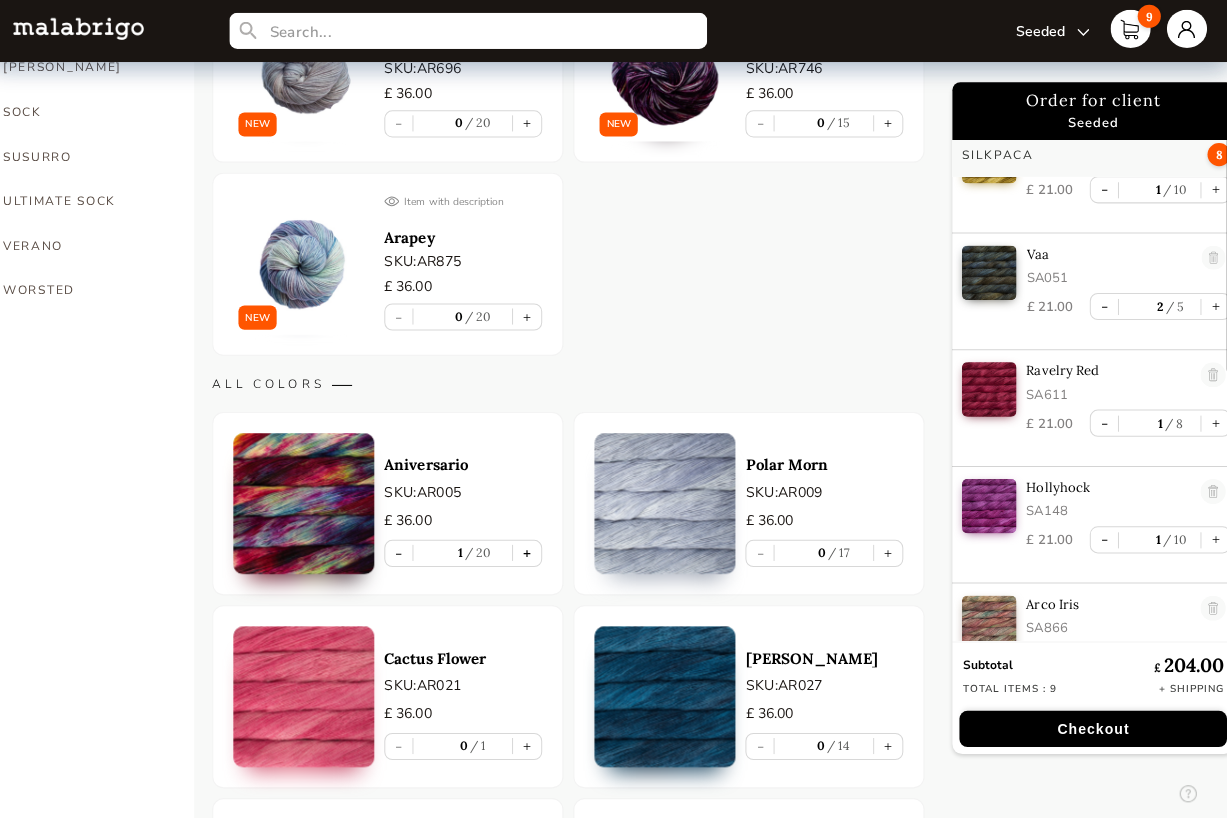 scroll, scrollTop: 943, scrollLeft: 0, axis: vertical 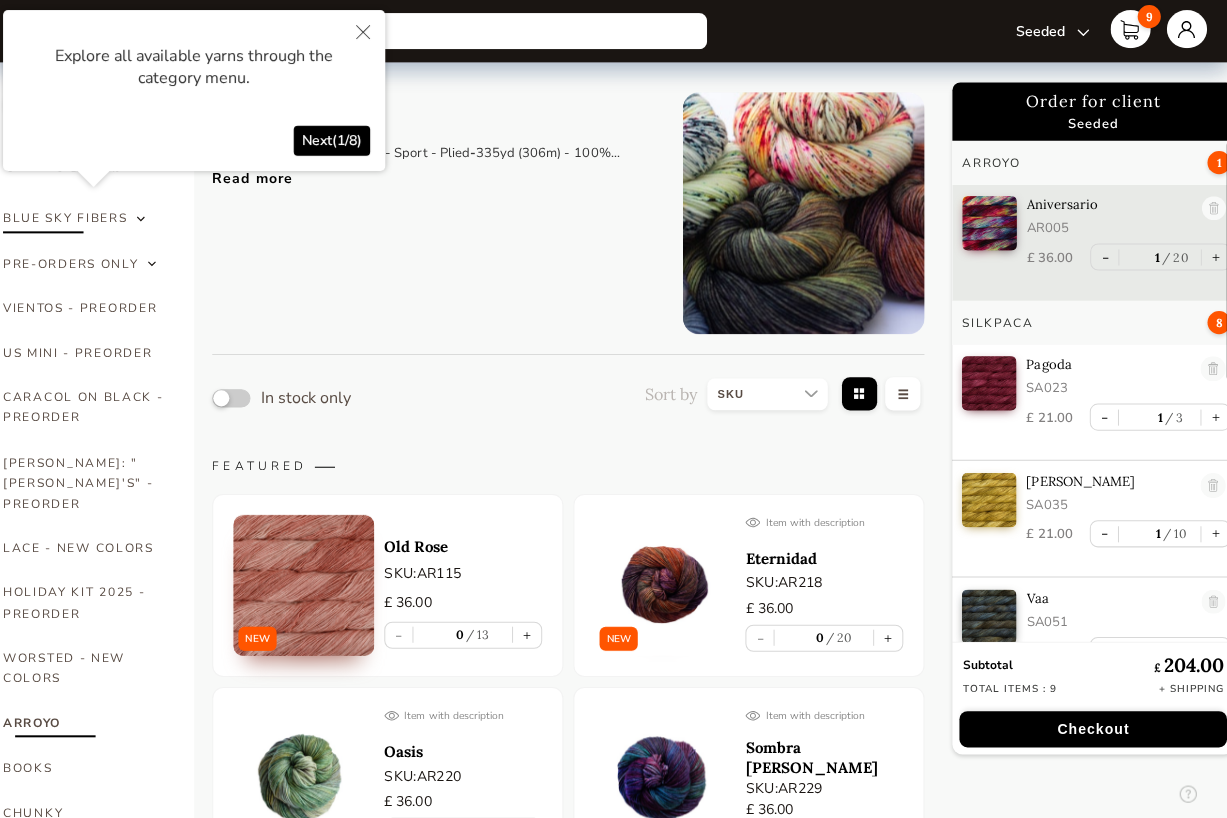 click on "BLUE SKY FIBERS" at bounding box center (71, 217) 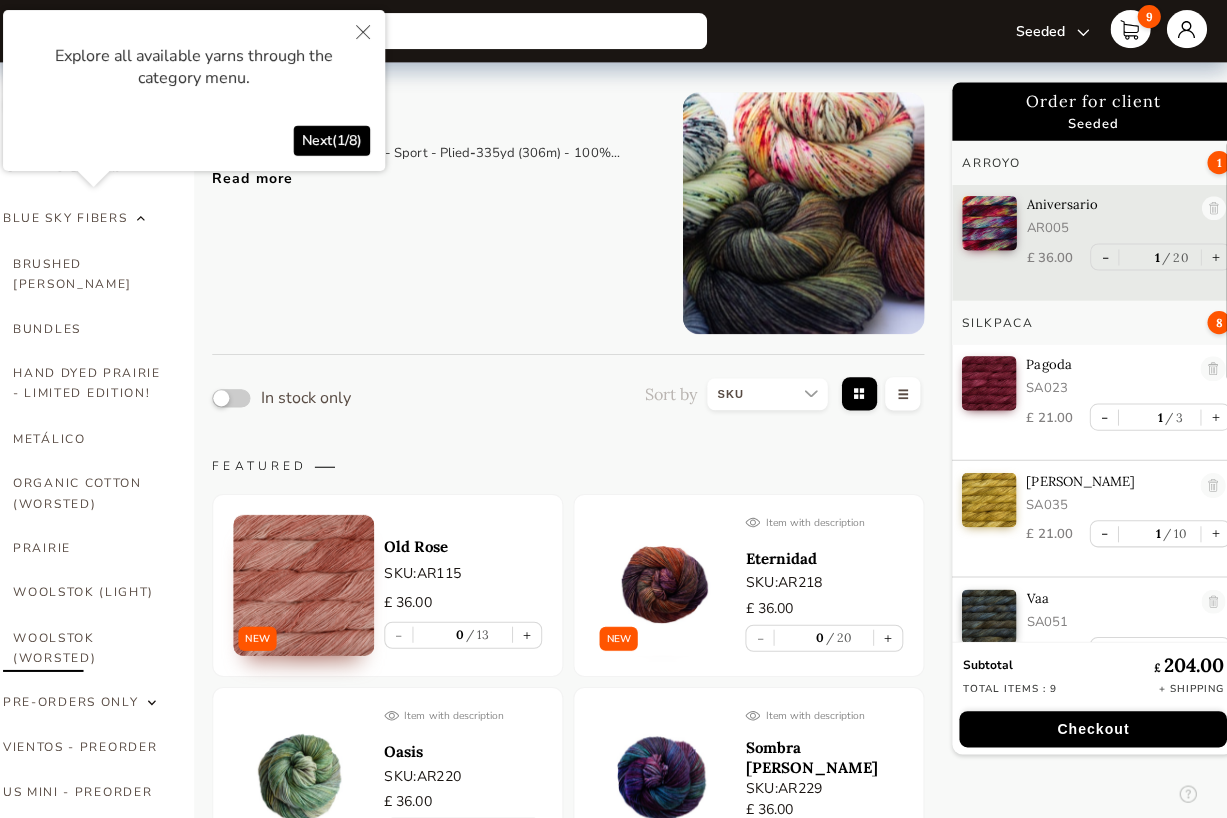 click on "WOOLSTOK (WORSTED)" at bounding box center (95, 644) 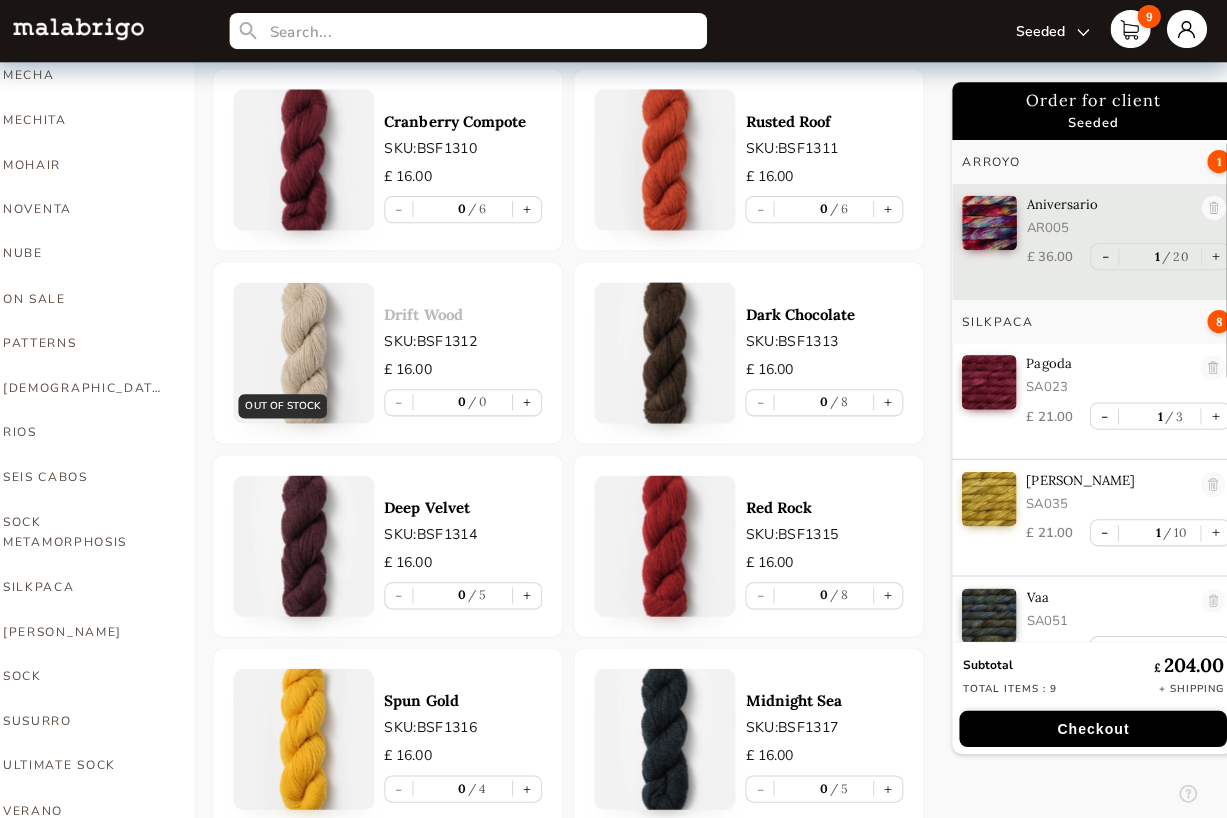 scroll, scrollTop: 1381, scrollLeft: 0, axis: vertical 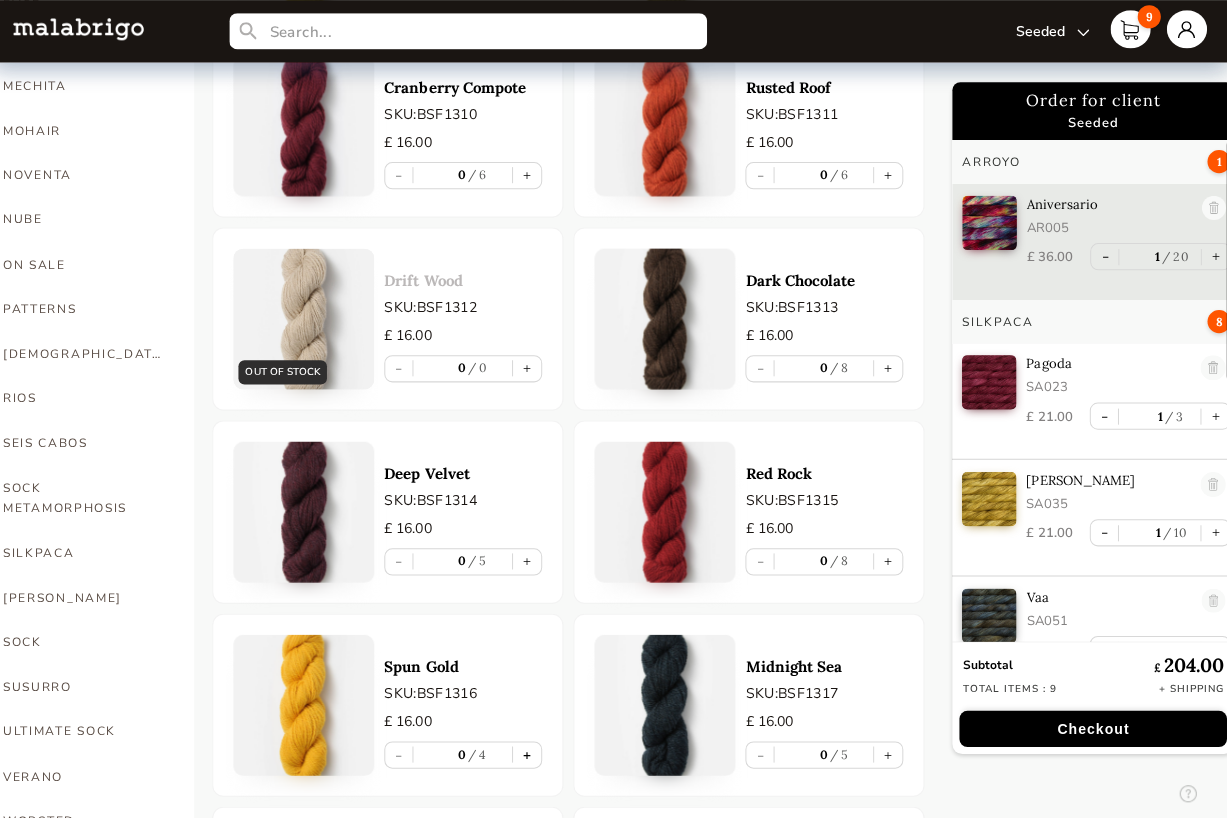 click on "+" at bounding box center [531, 750] 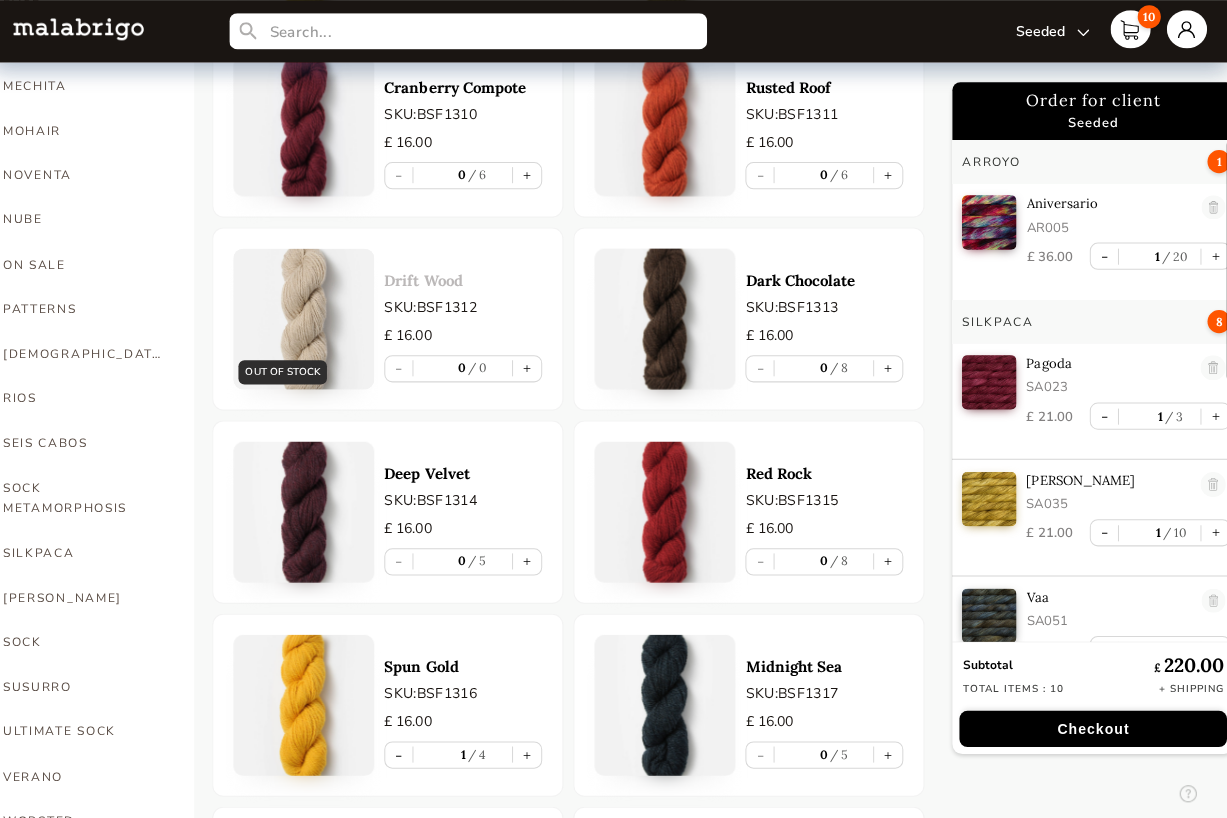 type on "1" 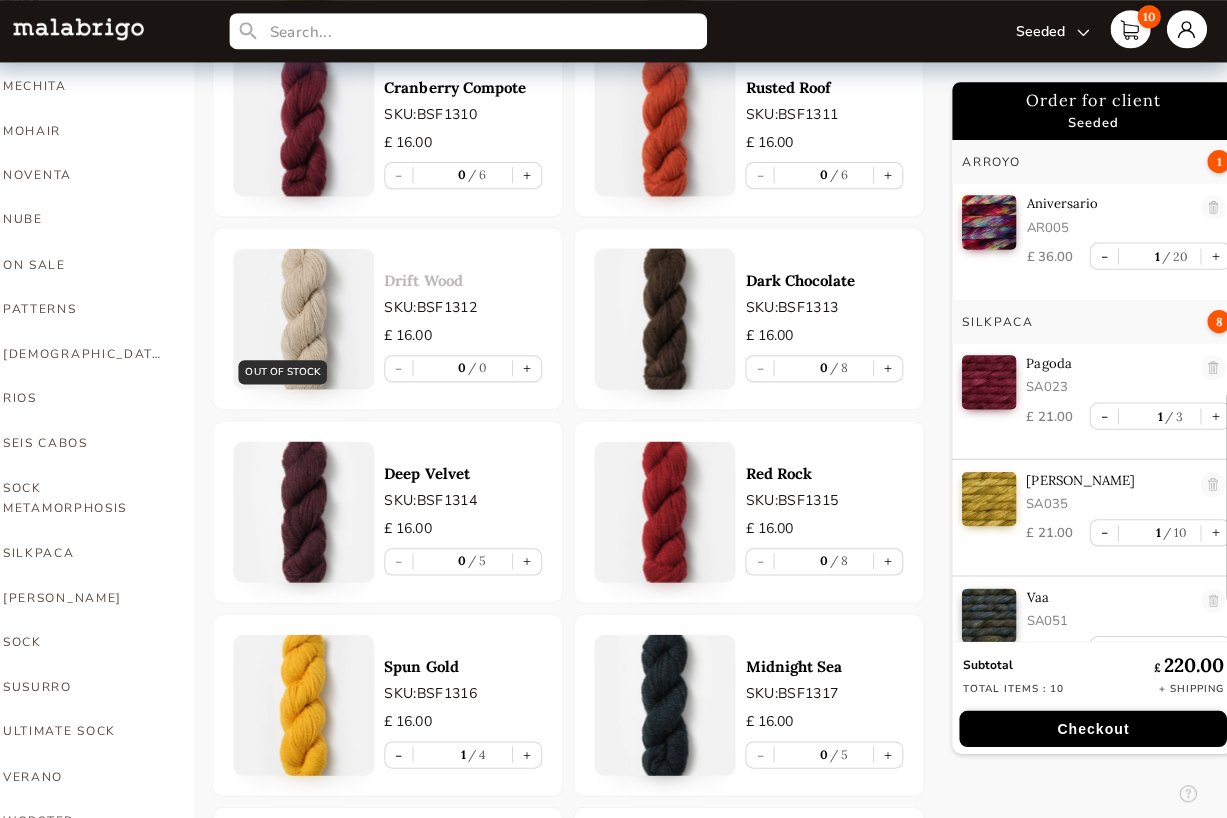 scroll, scrollTop: 1201, scrollLeft: 0, axis: vertical 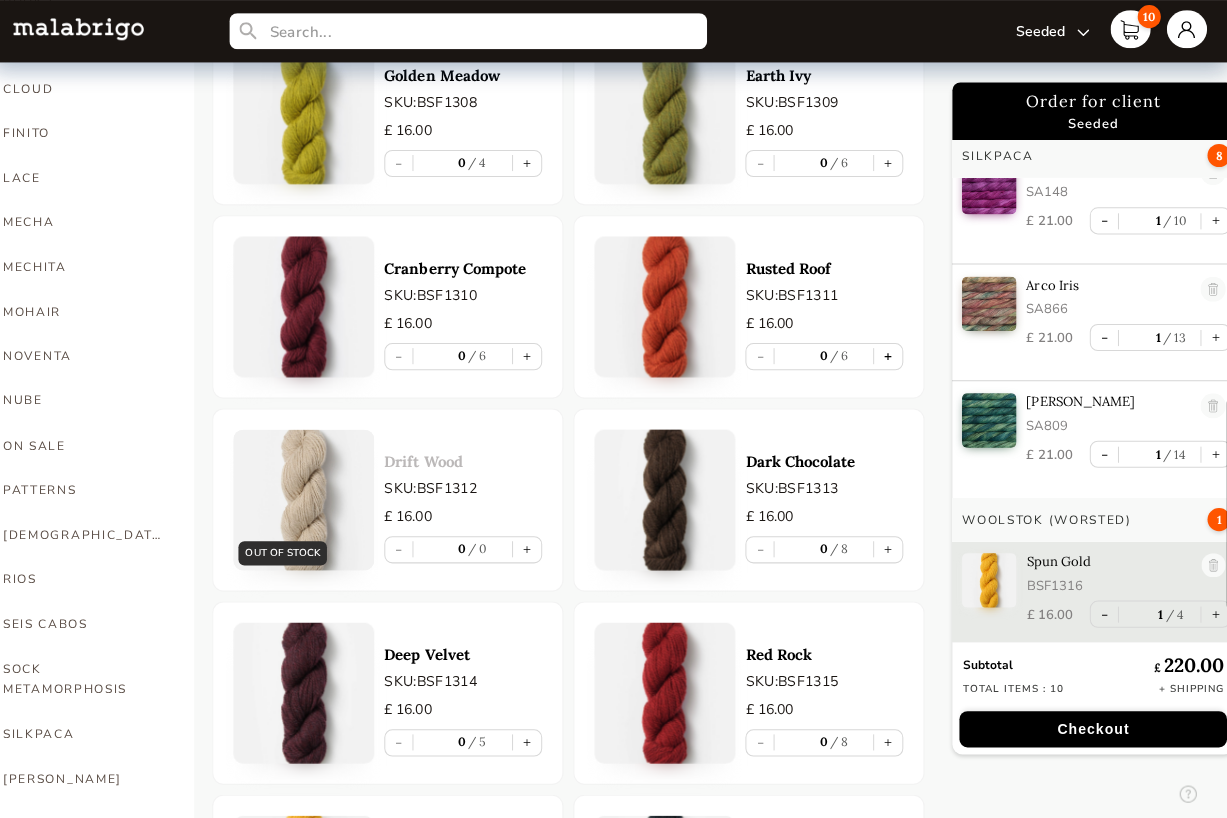 click on "+" at bounding box center (890, 354) 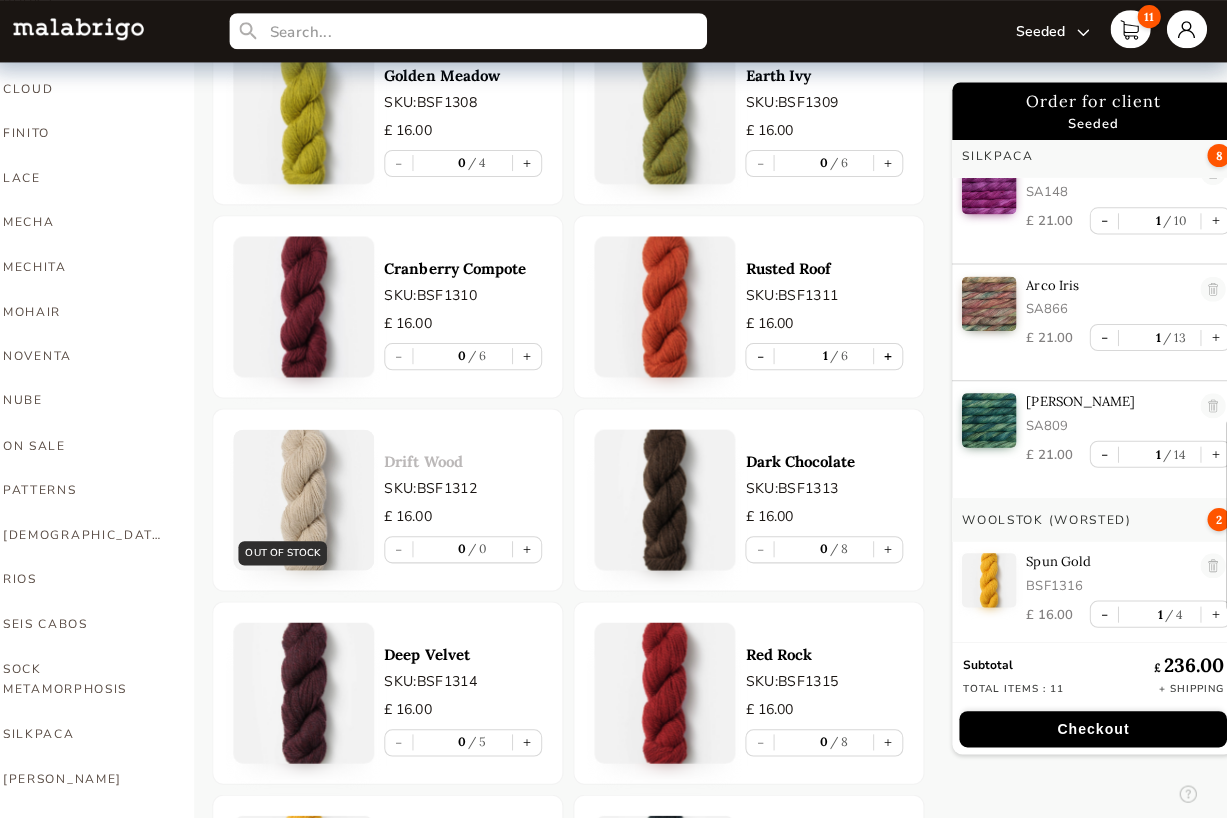 scroll, scrollTop: 1020, scrollLeft: 0, axis: vertical 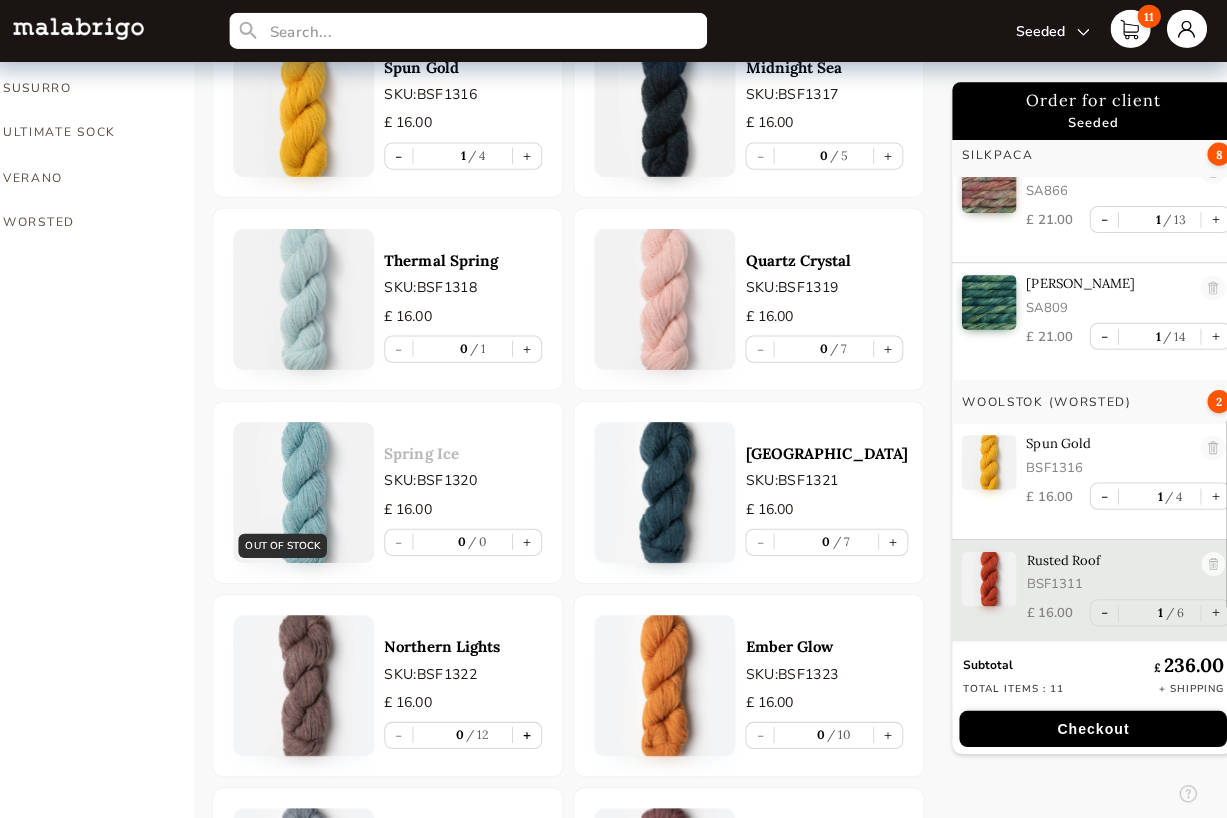 click on "+" at bounding box center (531, 731) 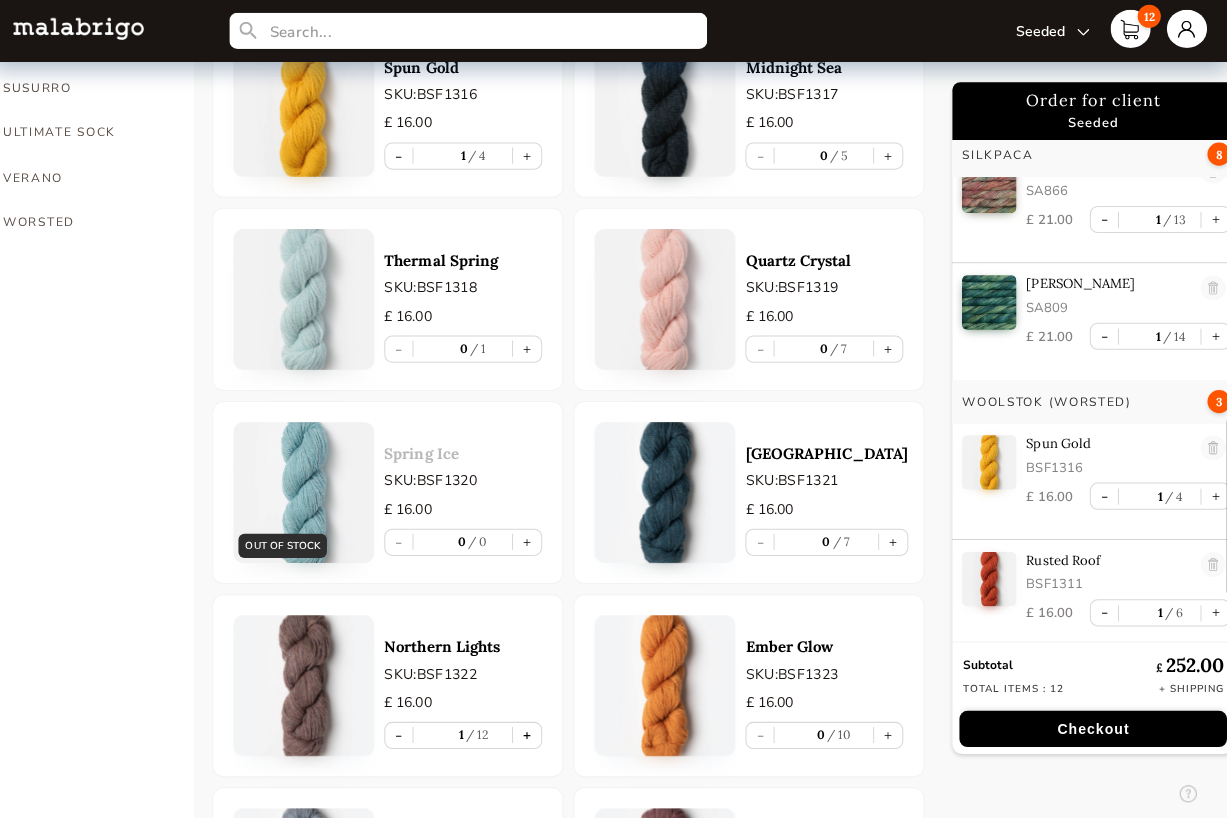 scroll, scrollTop: 1795, scrollLeft: 0, axis: vertical 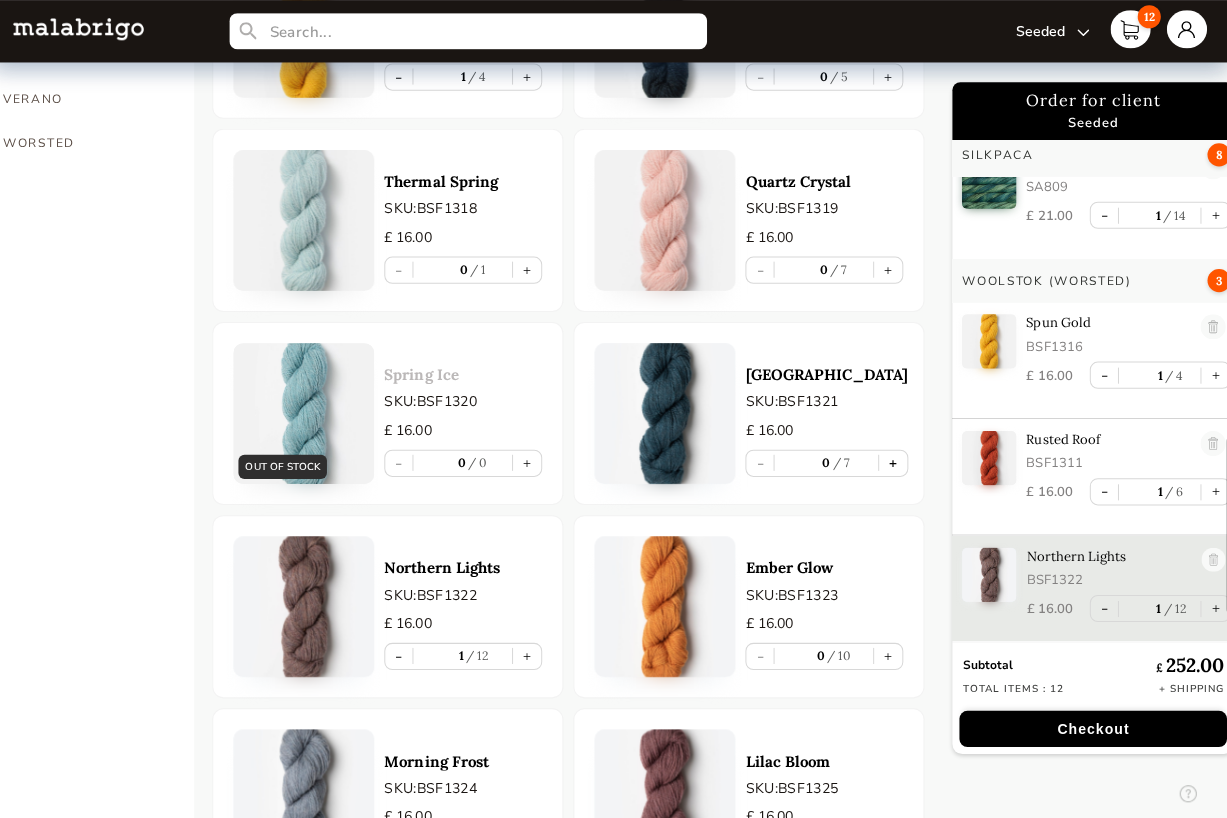 click on "+" at bounding box center [895, 460] 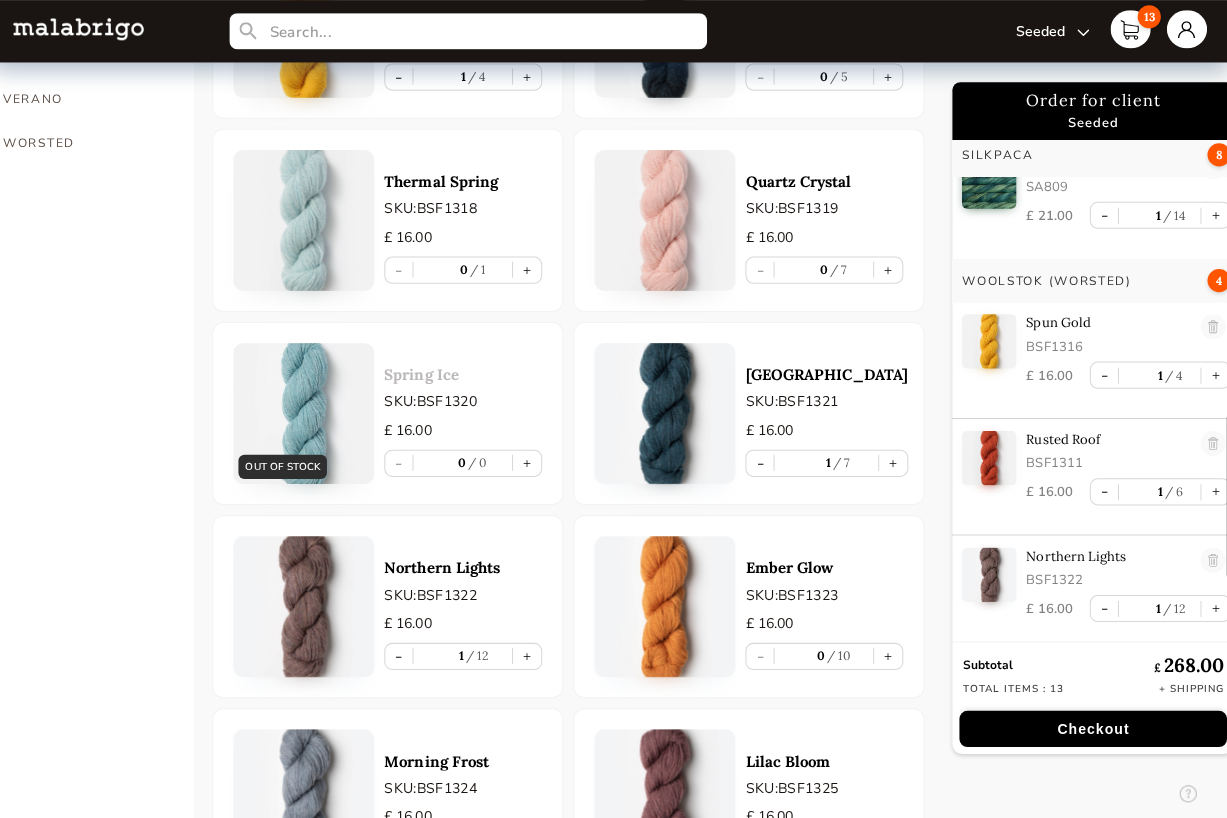 scroll, scrollTop: 1875, scrollLeft: 0, axis: vertical 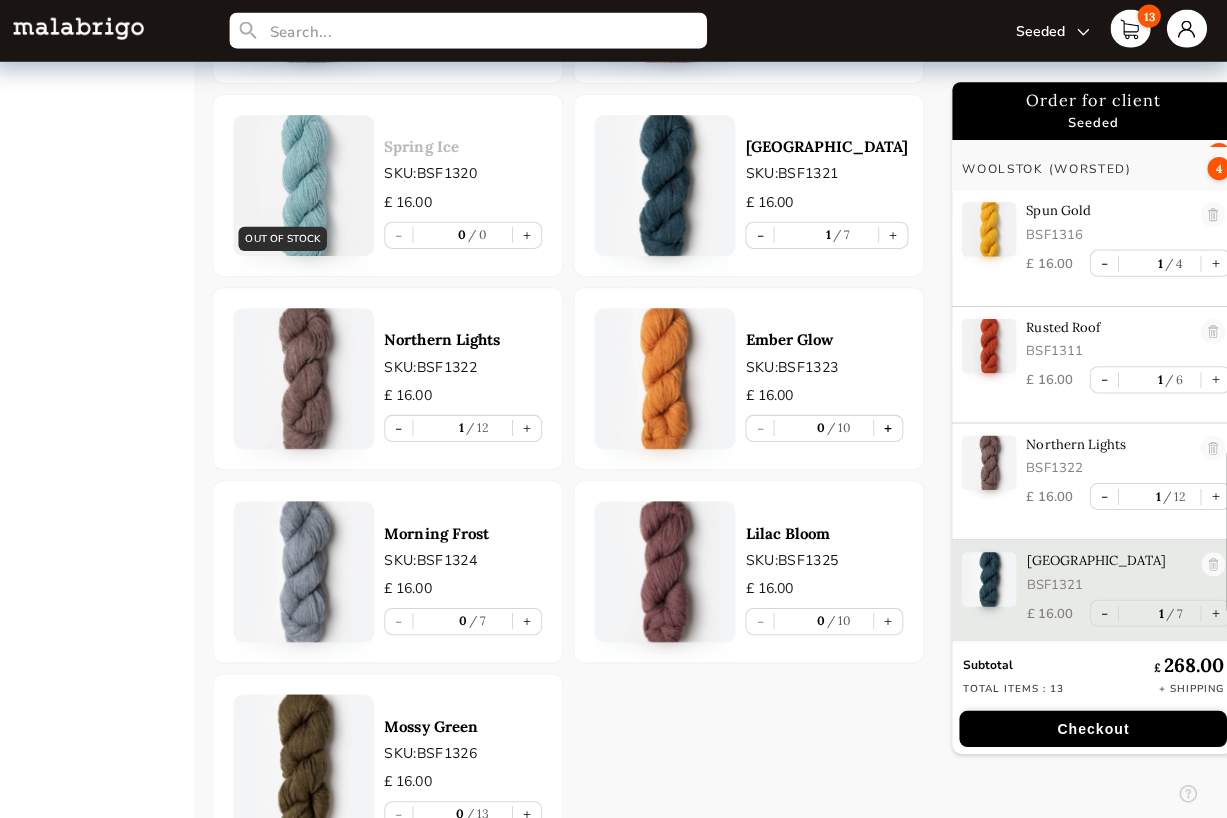 click on "+" at bounding box center (890, 426) 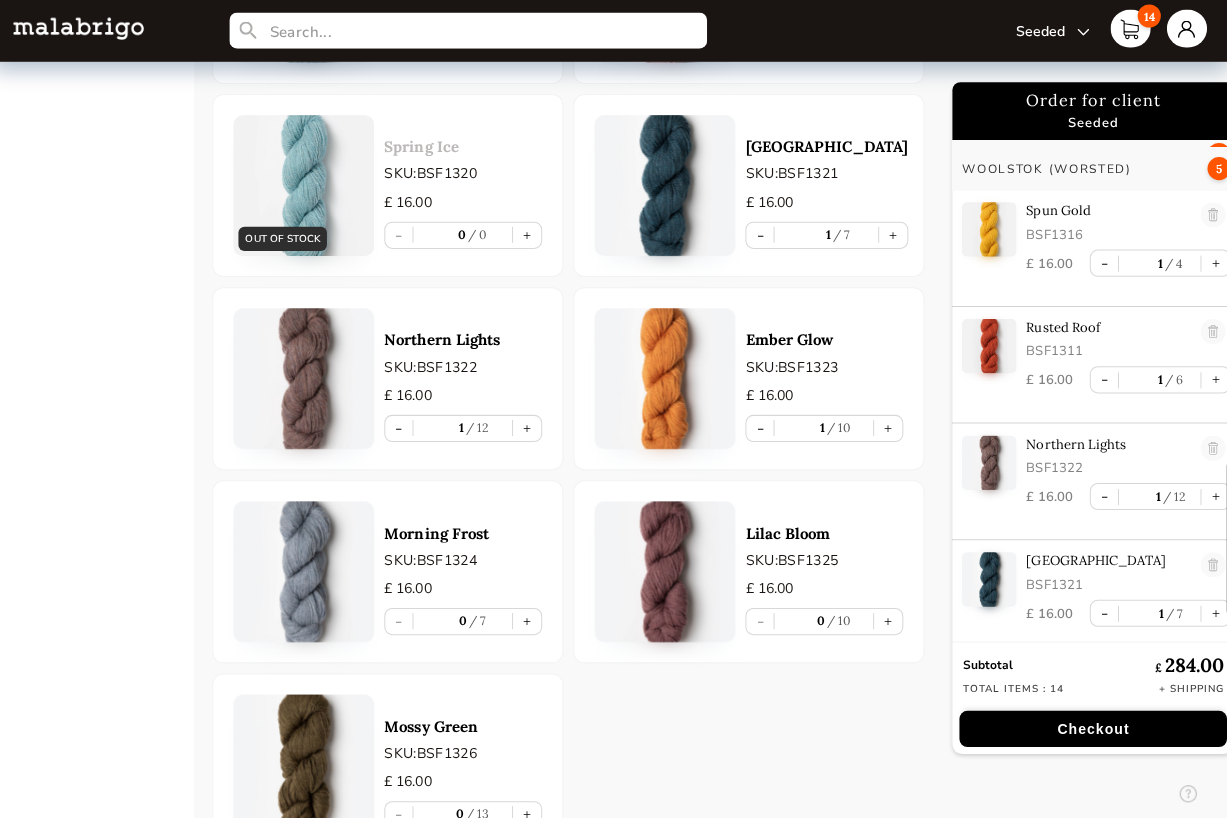 scroll, scrollTop: 2101, scrollLeft: 0, axis: vertical 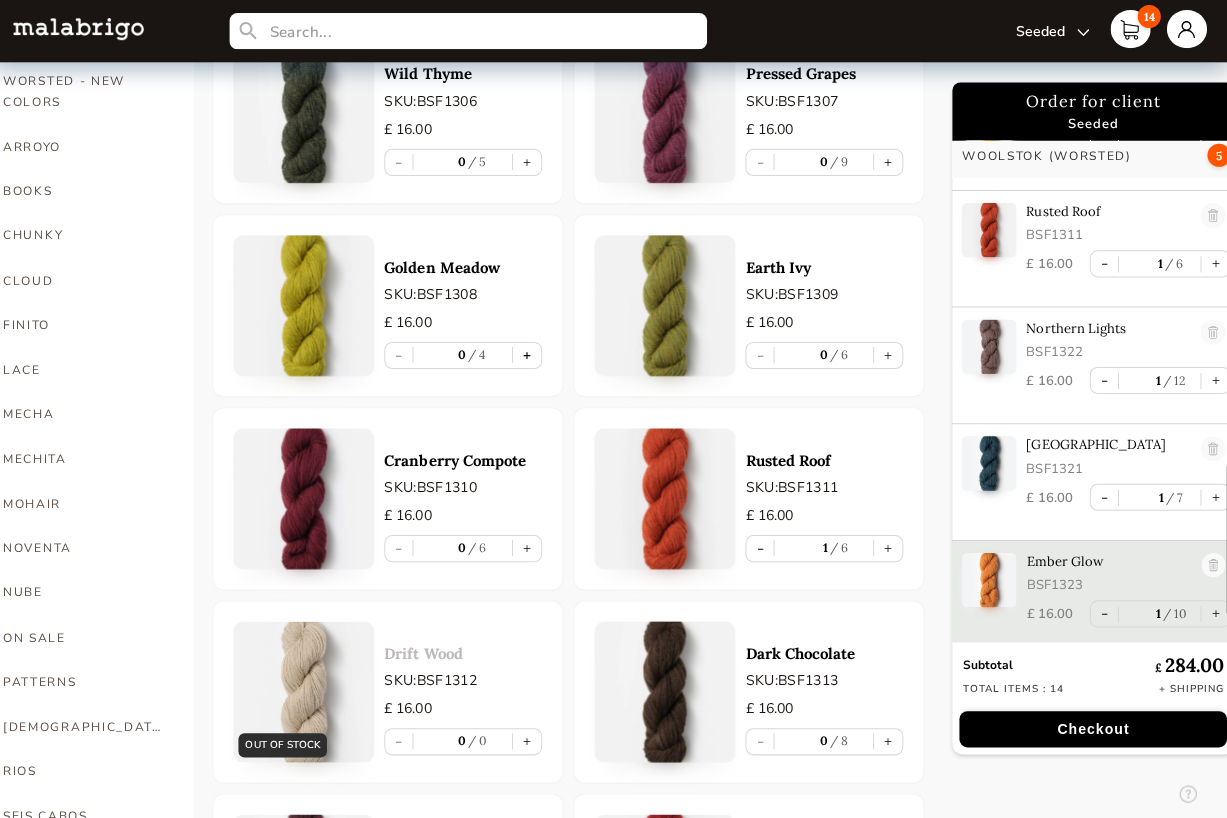 click on "+" at bounding box center [531, 353] 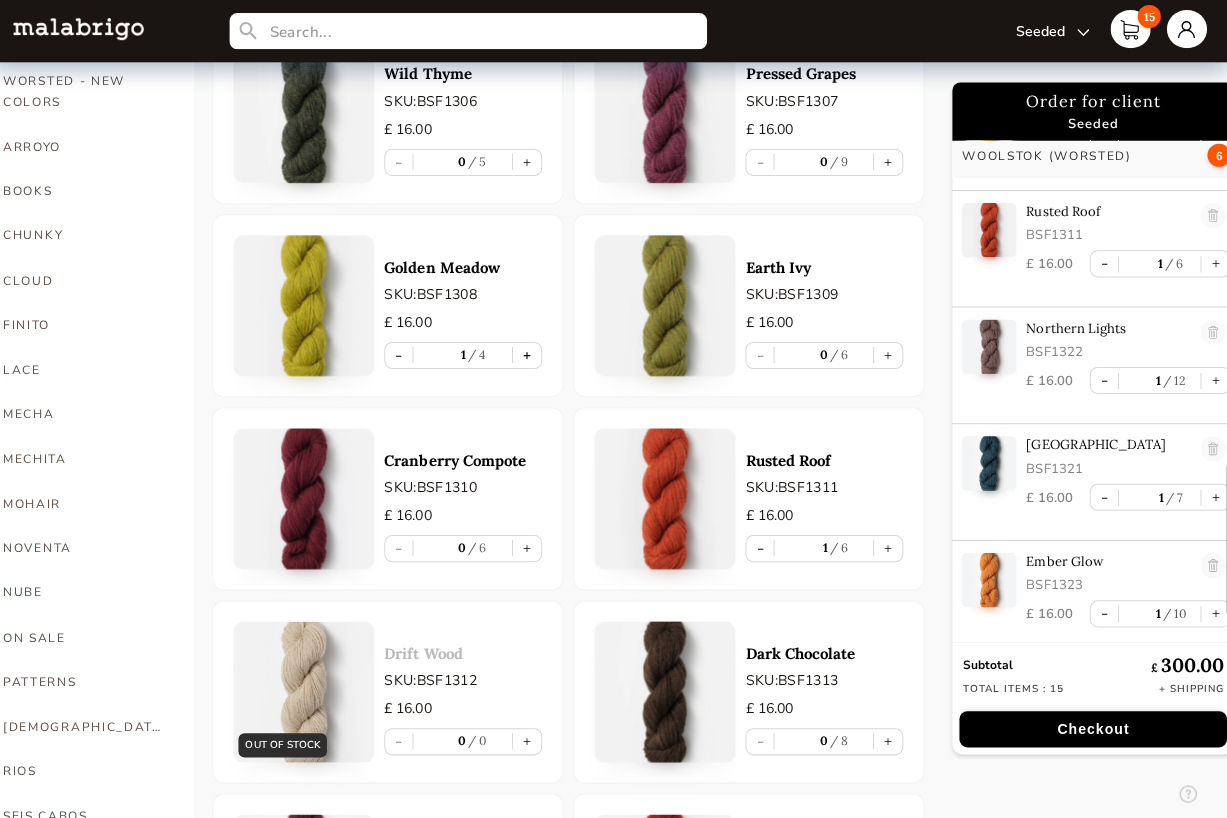 type on "1" 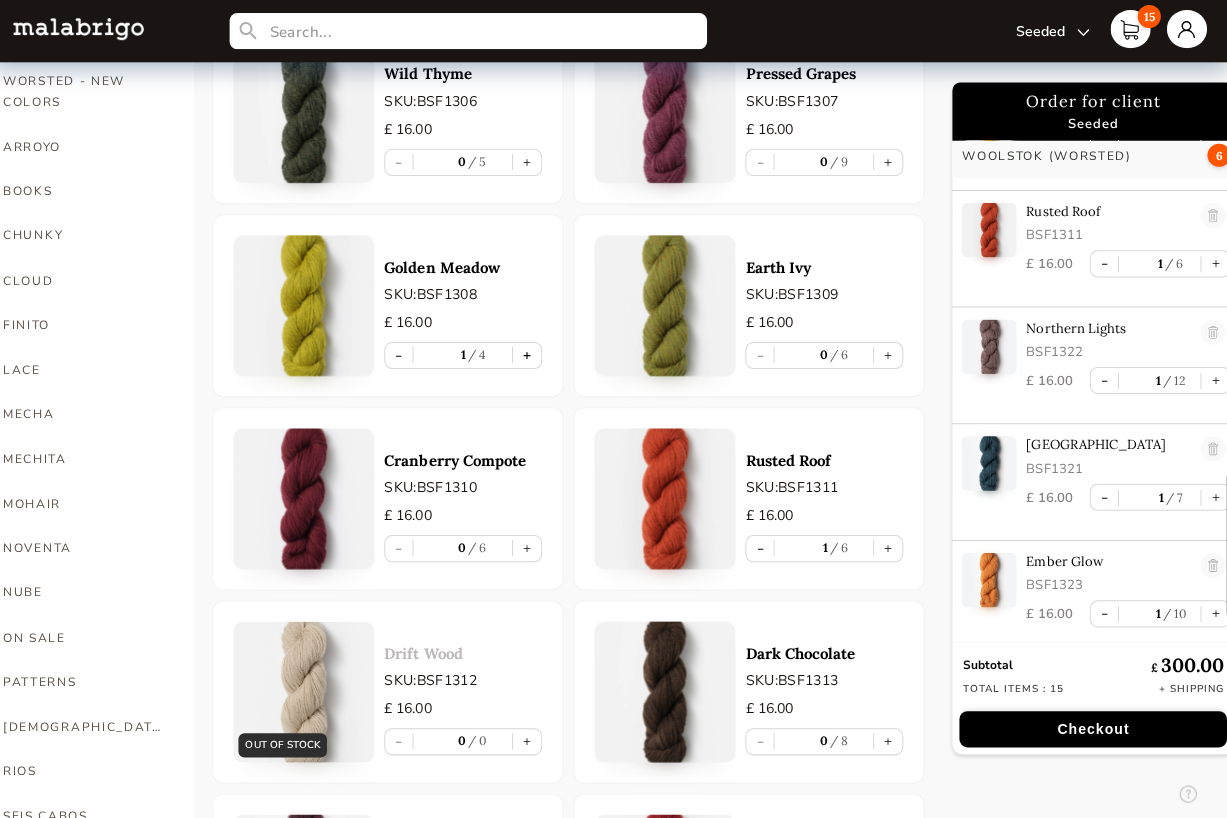 scroll, scrollTop: 829, scrollLeft: 0, axis: vertical 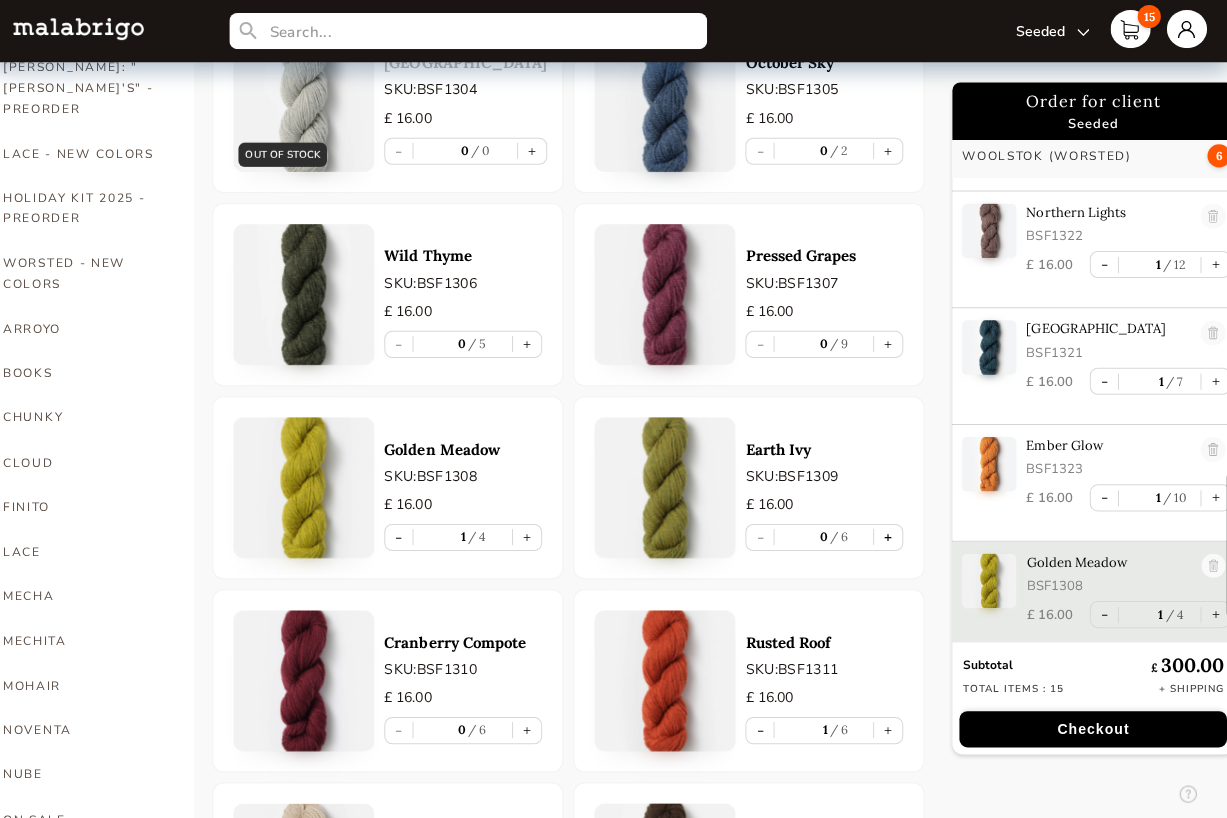click on "+" at bounding box center (890, 534) 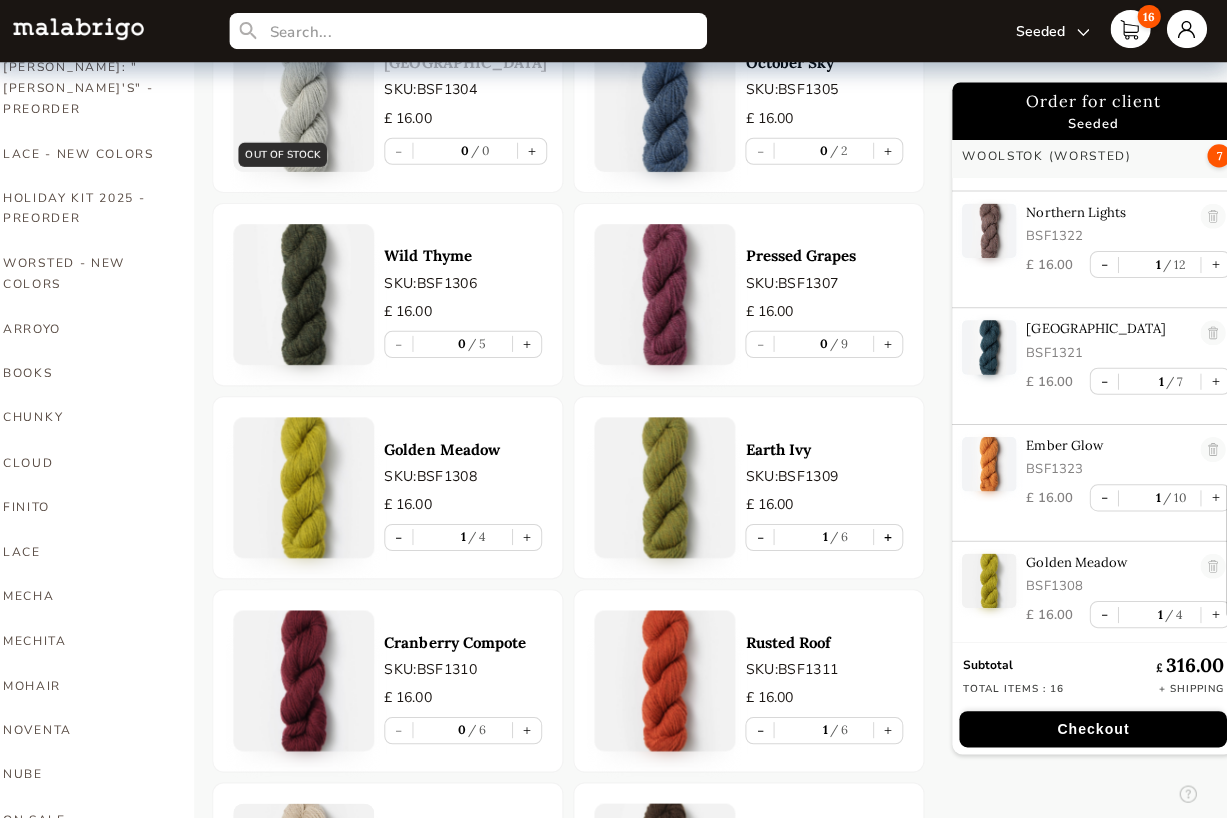 scroll, scrollTop: 1348, scrollLeft: 0, axis: vertical 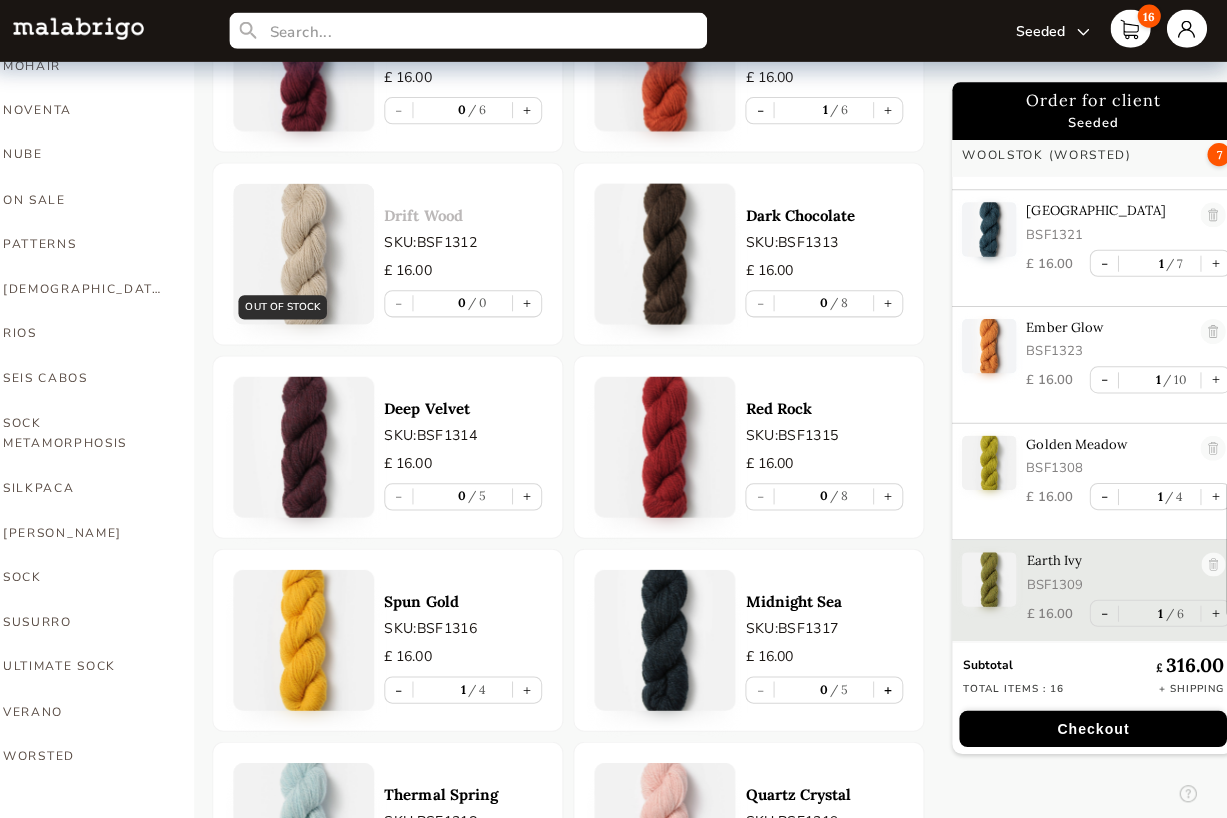 click on "+" at bounding box center (890, 686) 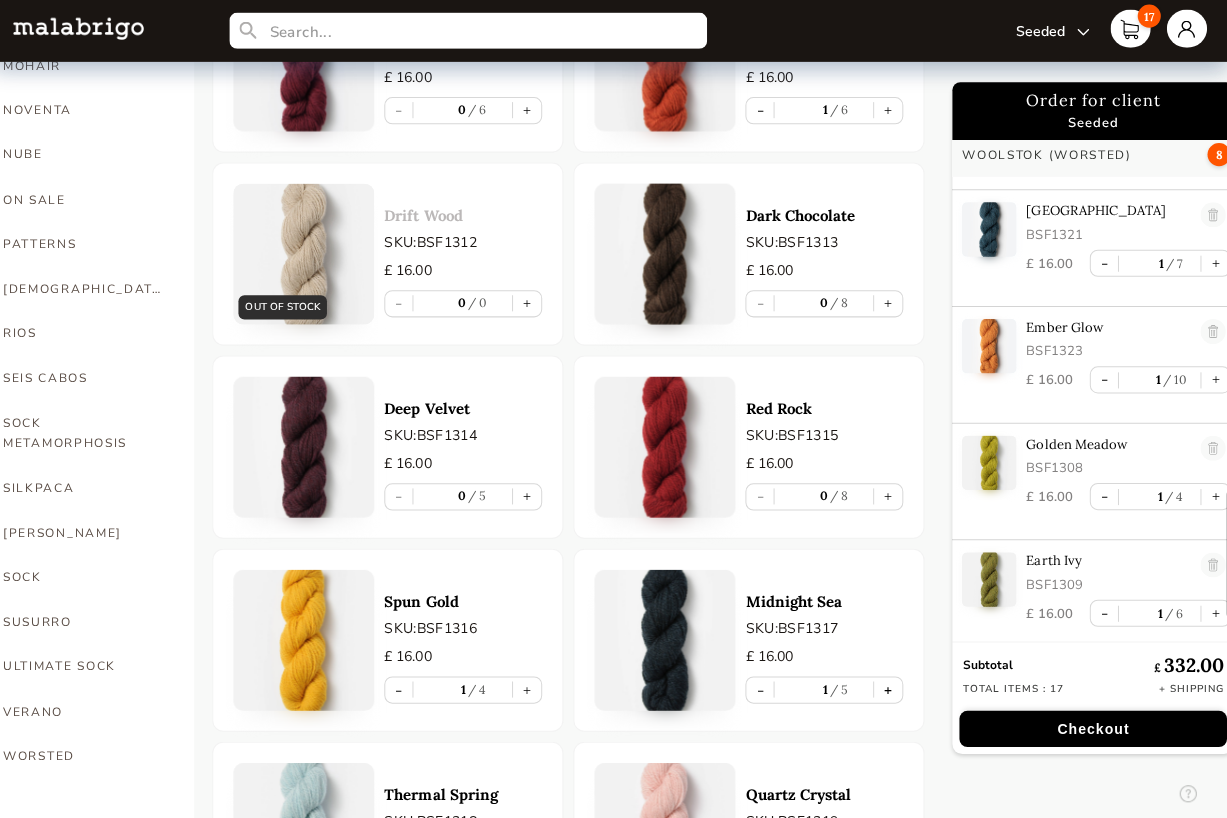 scroll, scrollTop: 1264, scrollLeft: 0, axis: vertical 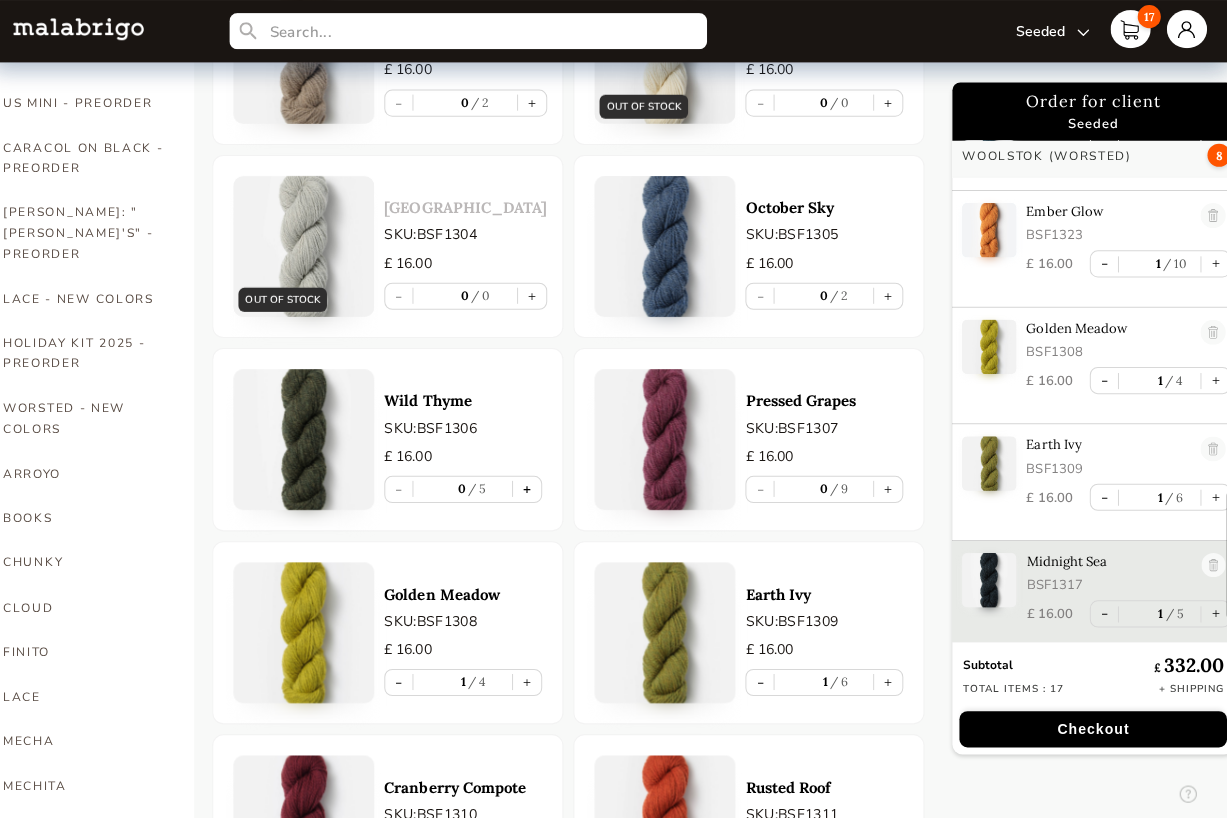click on "+" at bounding box center [531, 486] 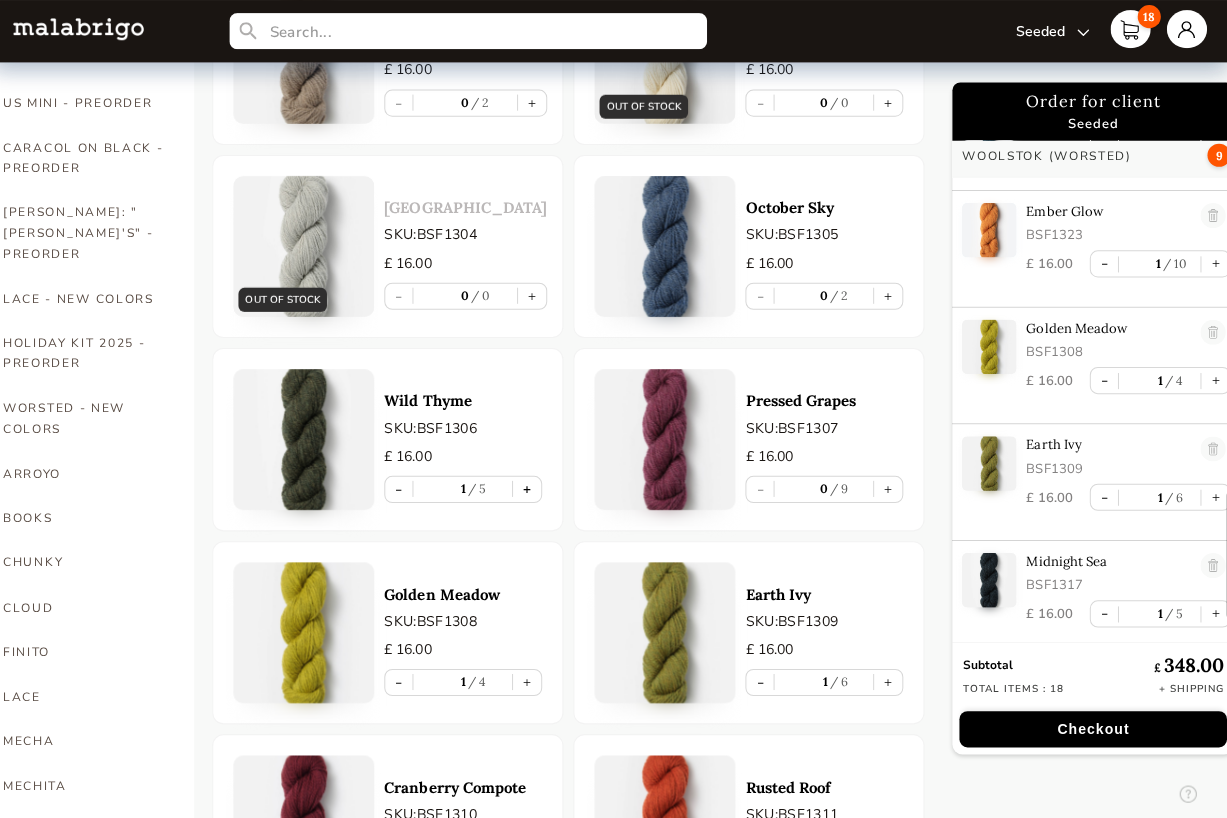 type on "1" 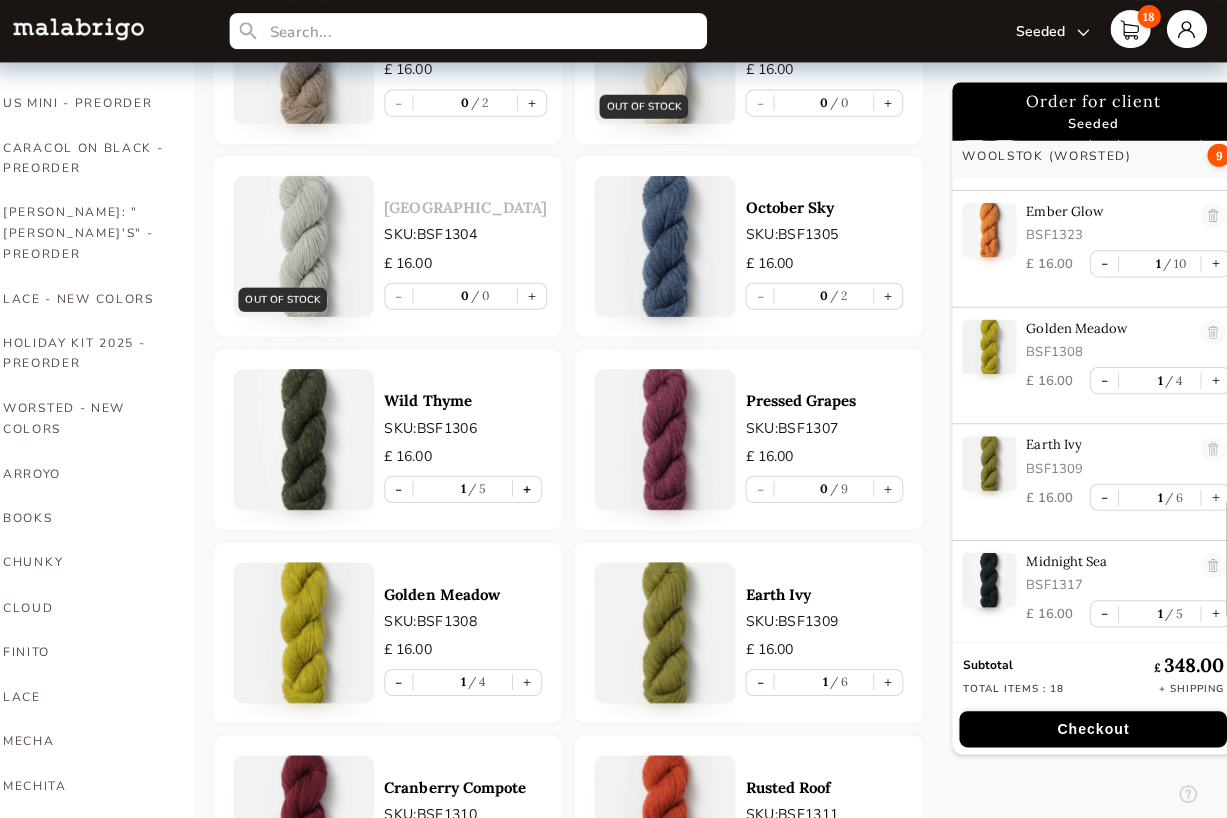 scroll, scrollTop: 504, scrollLeft: 0, axis: vertical 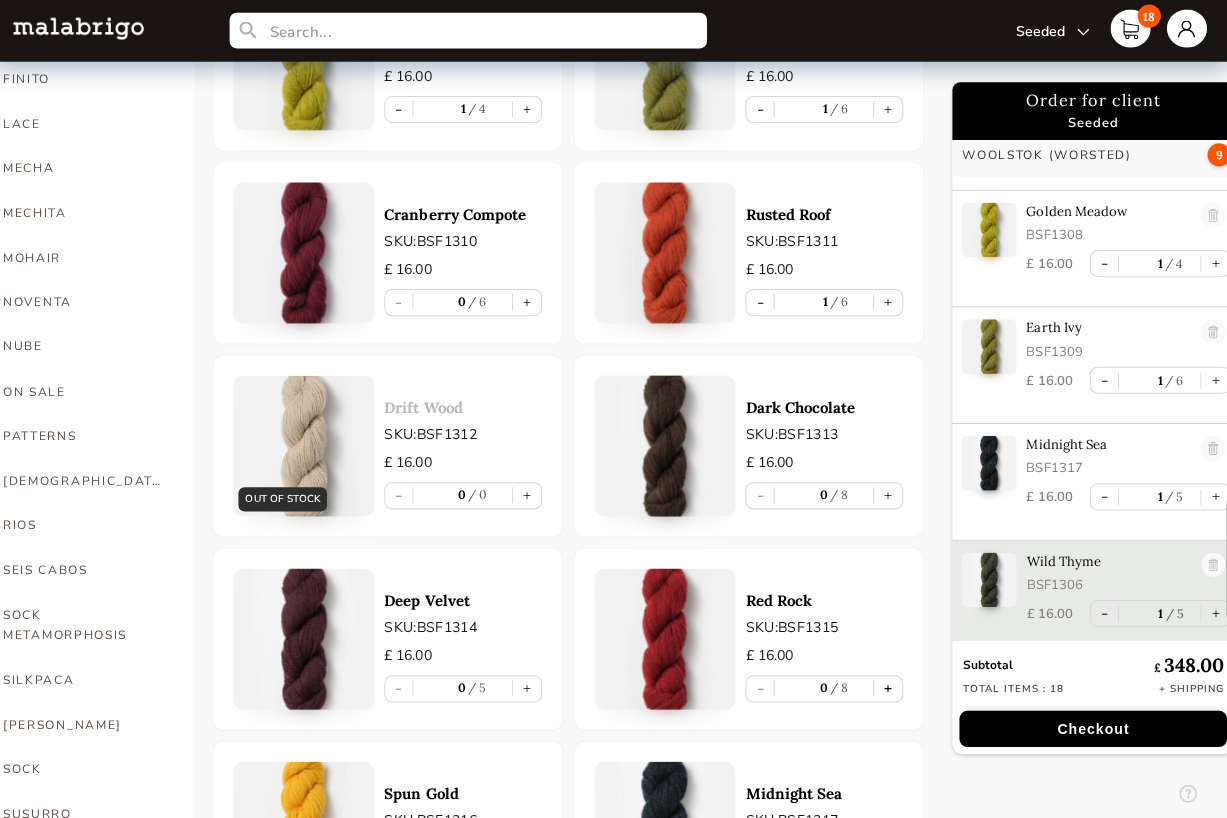 click on "+" at bounding box center (890, 685) 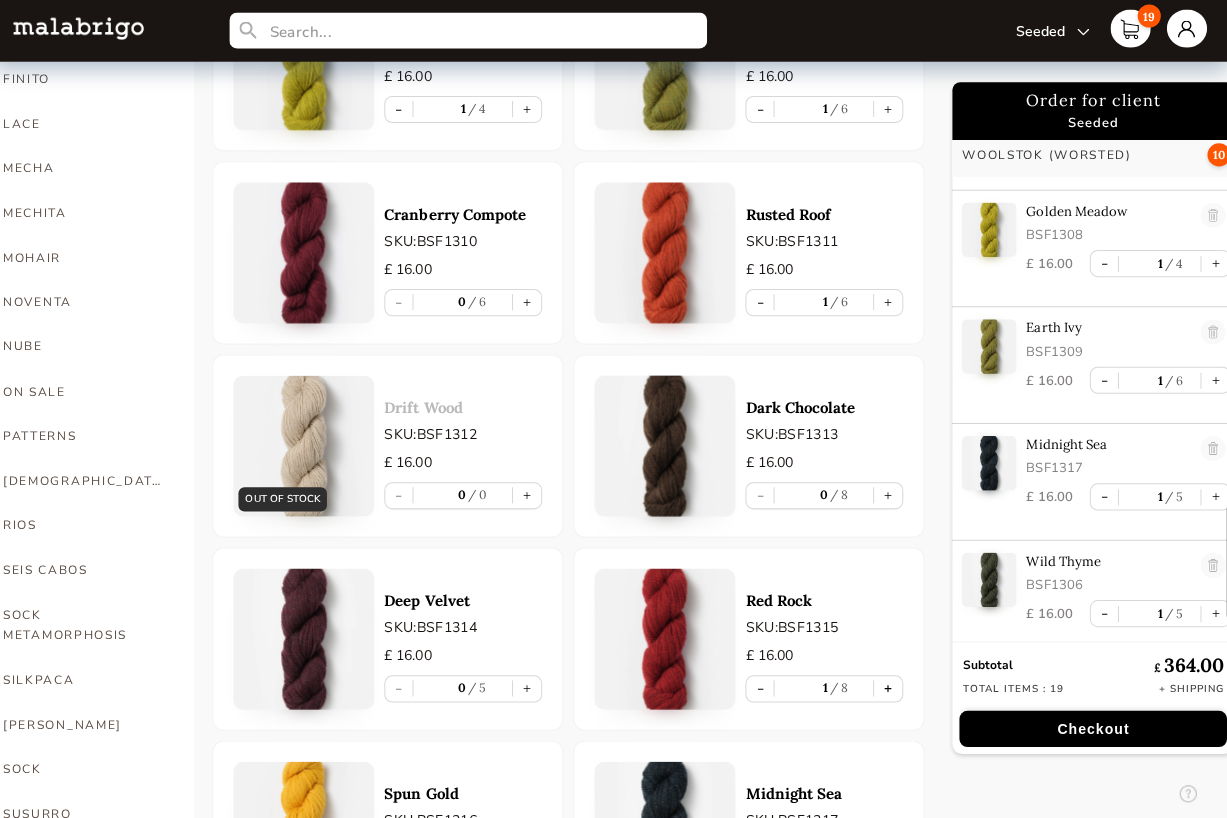 scroll, scrollTop: 1074, scrollLeft: 0, axis: vertical 